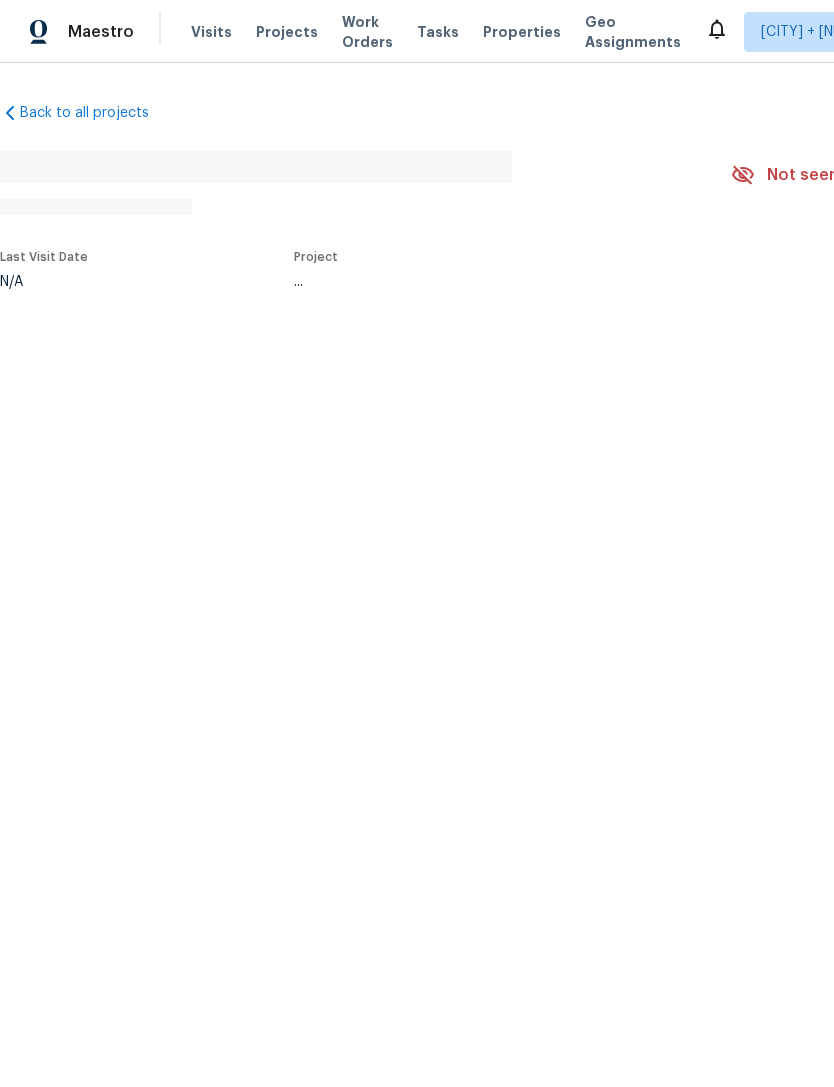 scroll, scrollTop: 0, scrollLeft: 0, axis: both 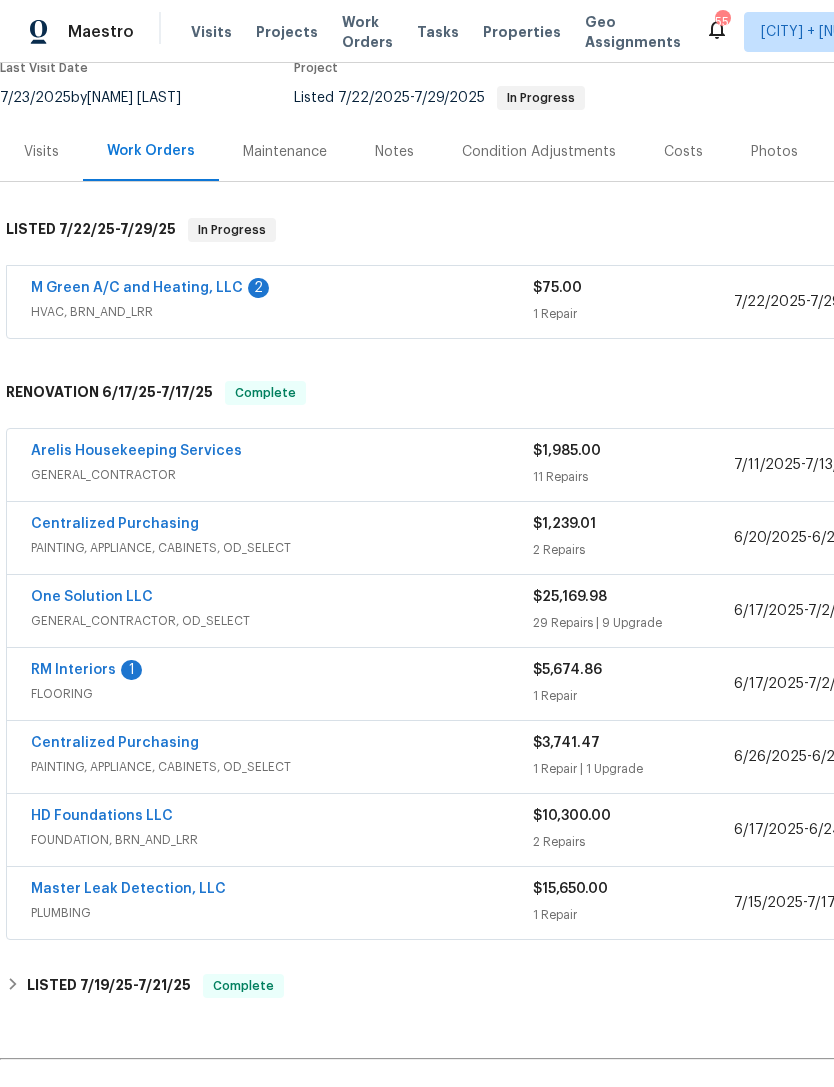 click on "M Green A/C and Heating, LLC" at bounding box center (137, 288) 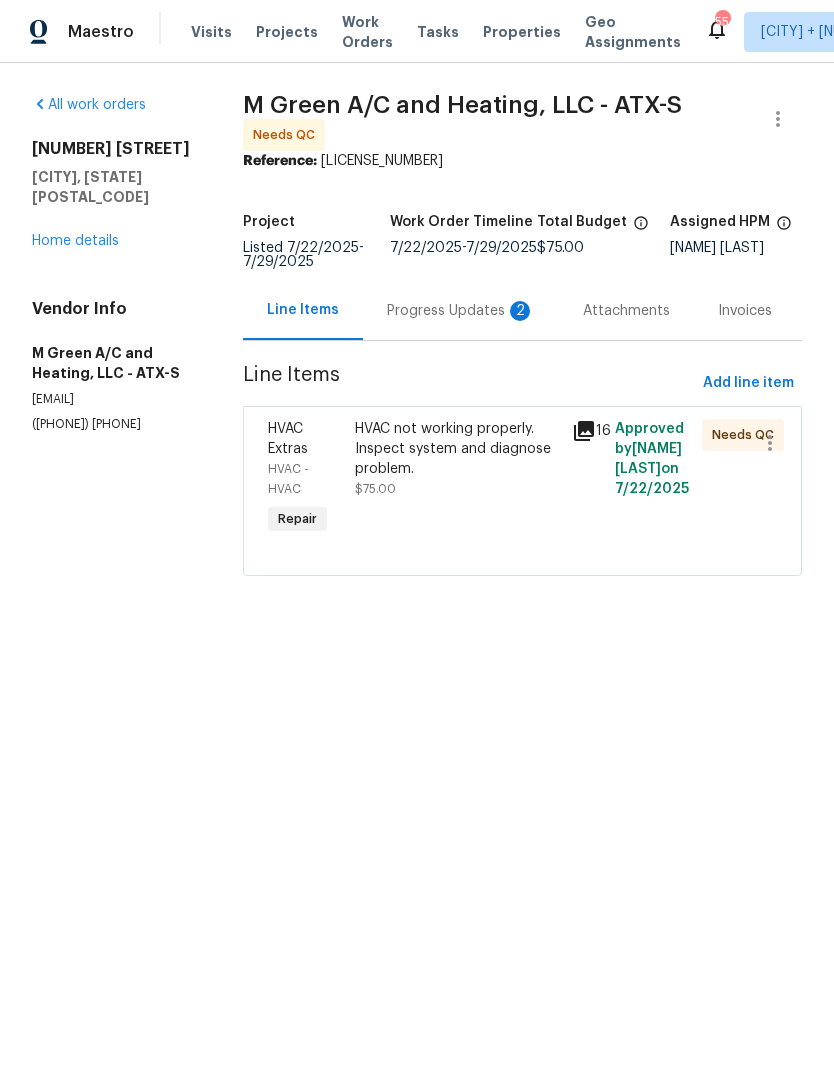 click on "Progress Updates 2" at bounding box center [461, 311] 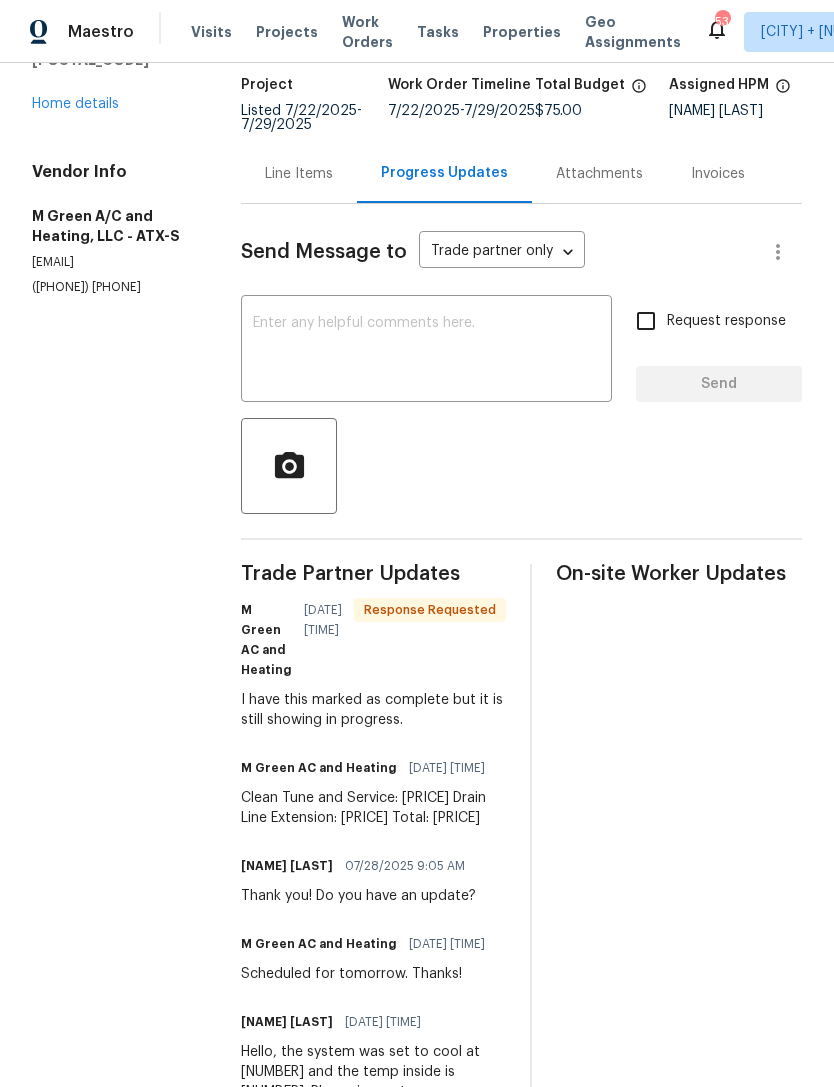 scroll, scrollTop: 95, scrollLeft: 0, axis: vertical 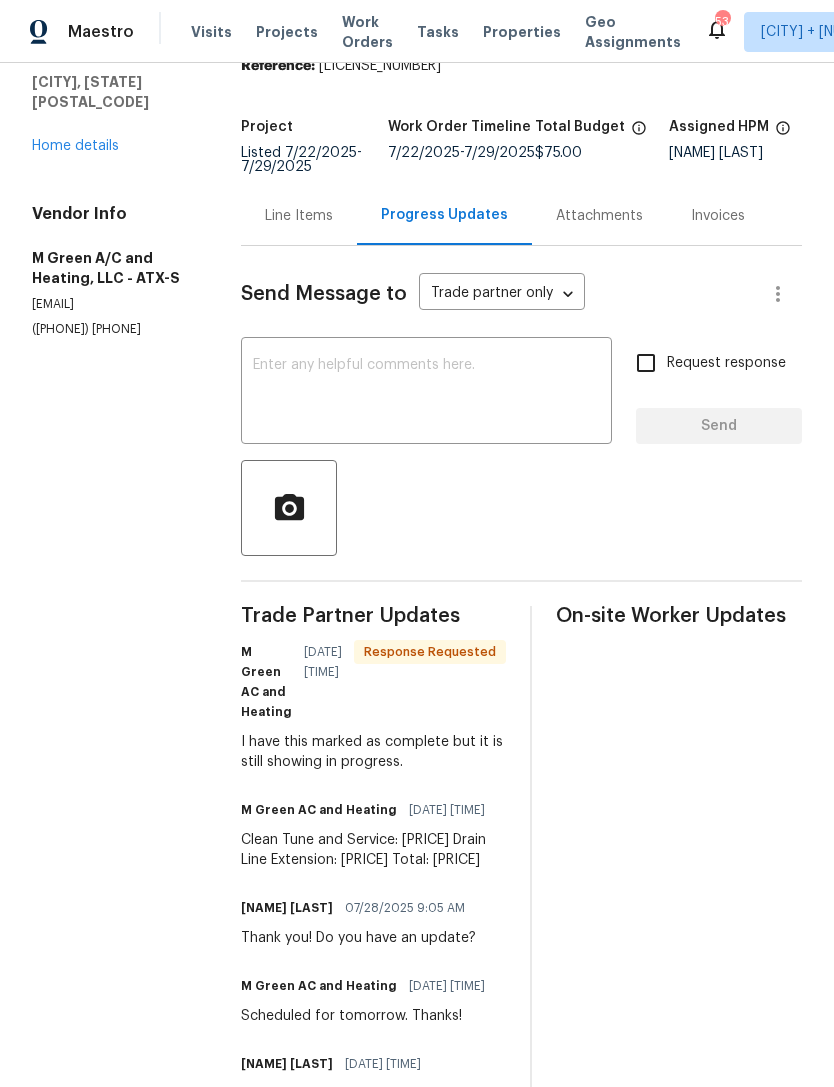 click on "Line Items" at bounding box center (299, 216) 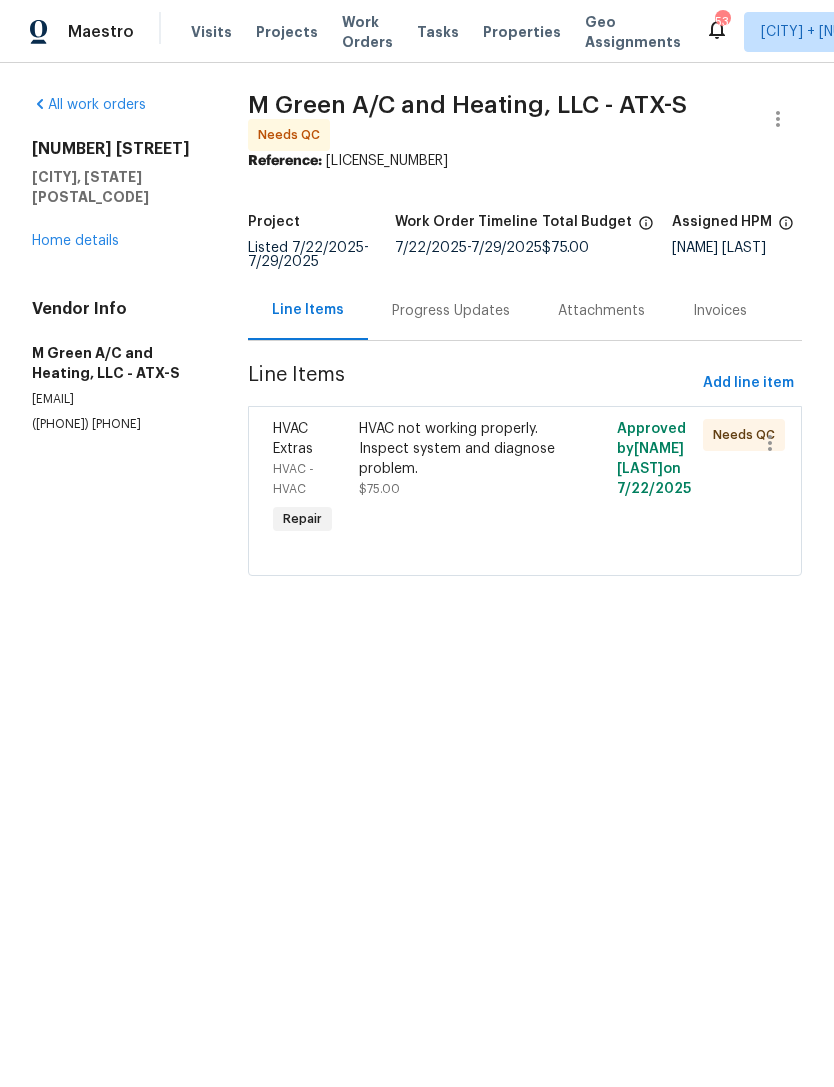 scroll, scrollTop: 0, scrollLeft: 0, axis: both 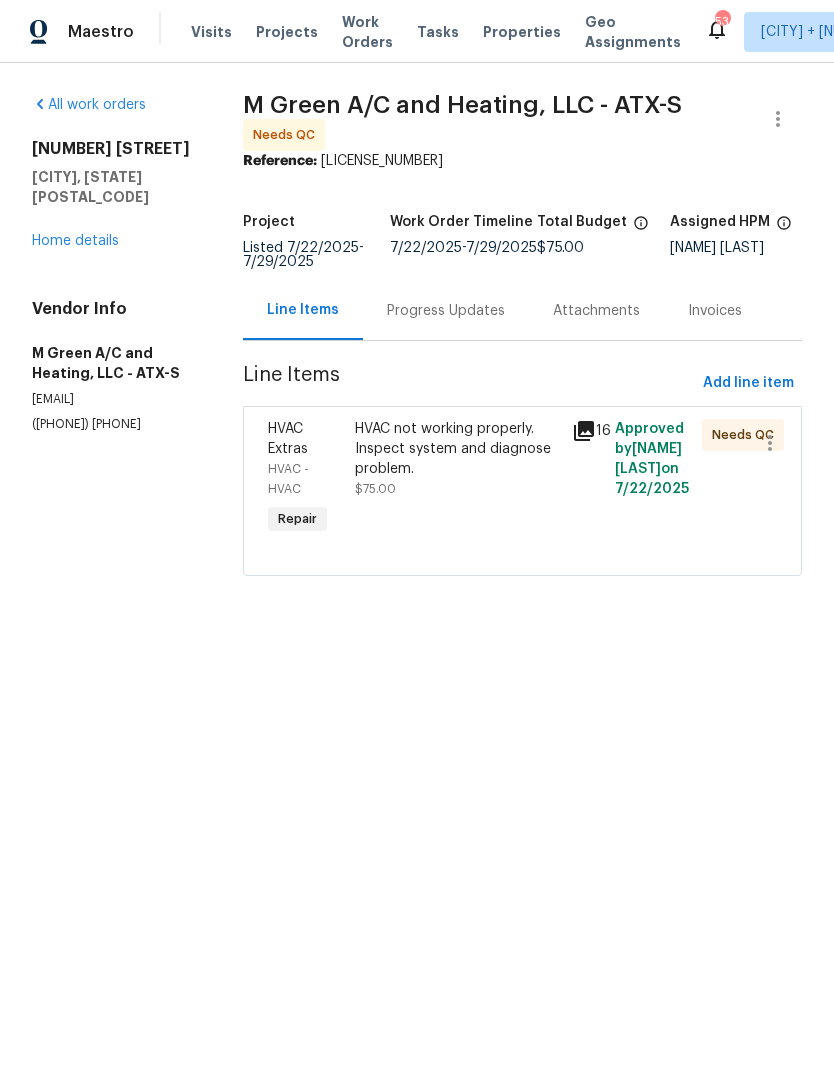 click on "Home details" at bounding box center [75, 241] 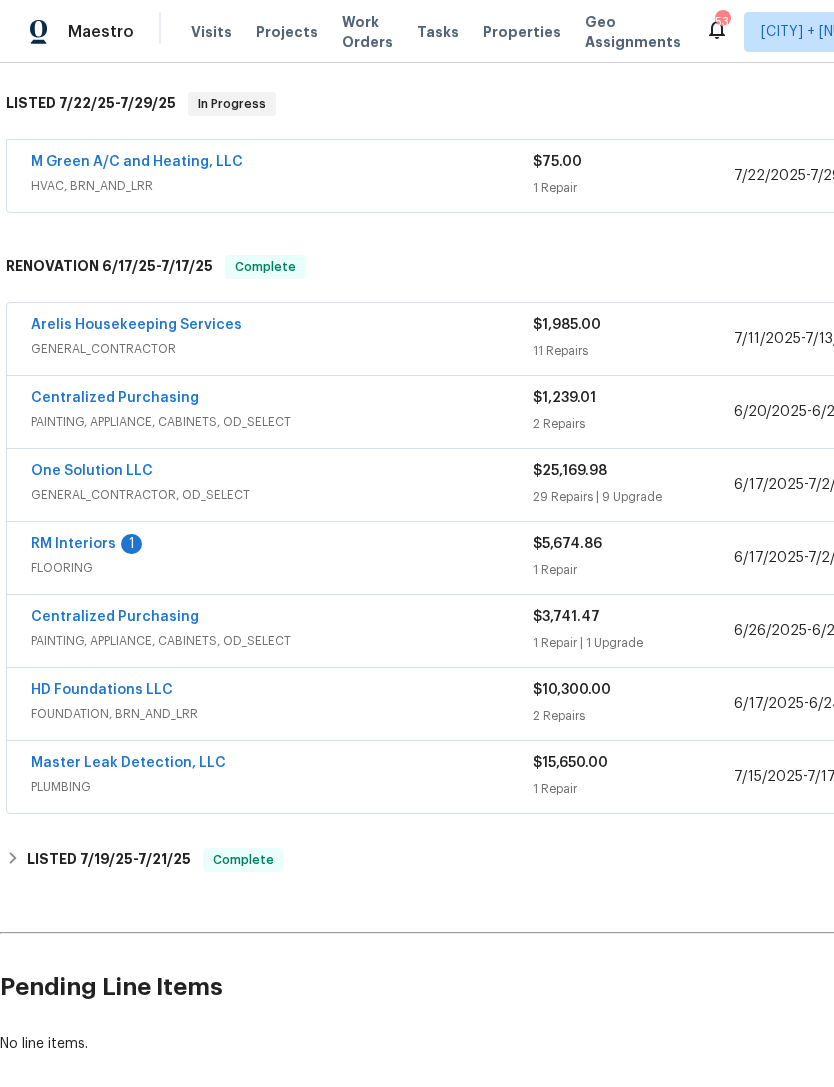 scroll, scrollTop: 345, scrollLeft: 0, axis: vertical 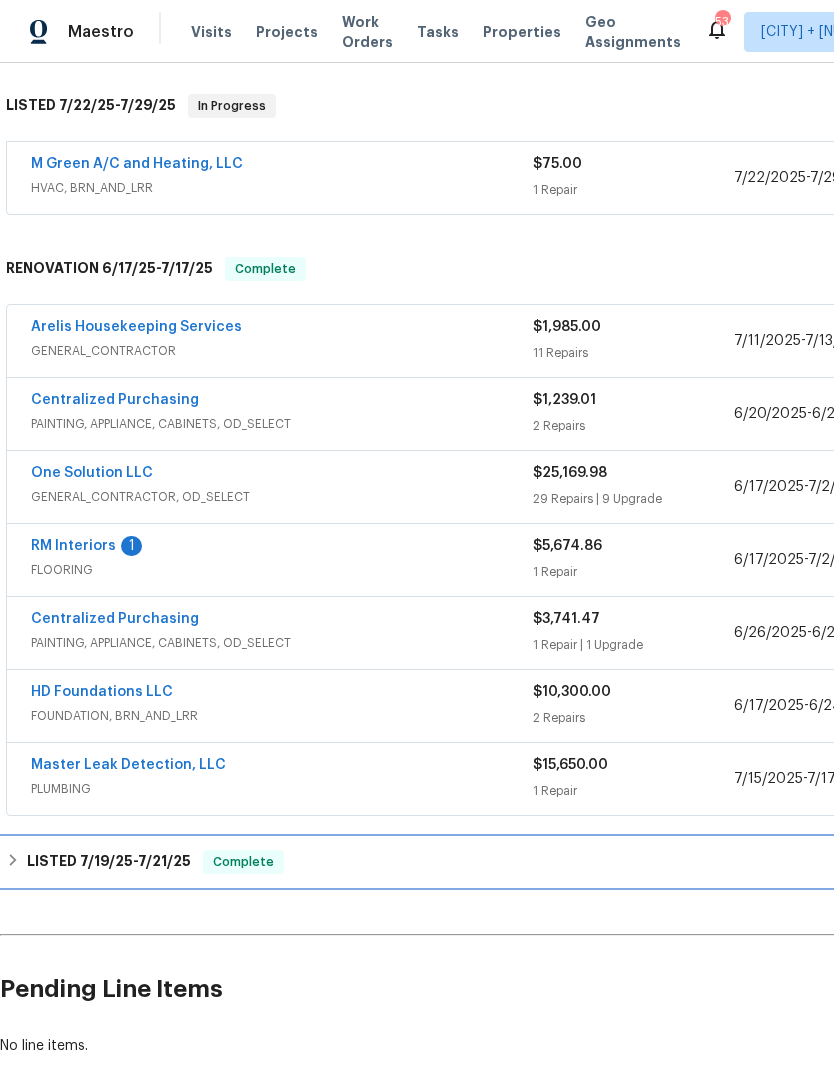 click on "LISTED   7/19/25  -  7/21/25" at bounding box center [109, 862] 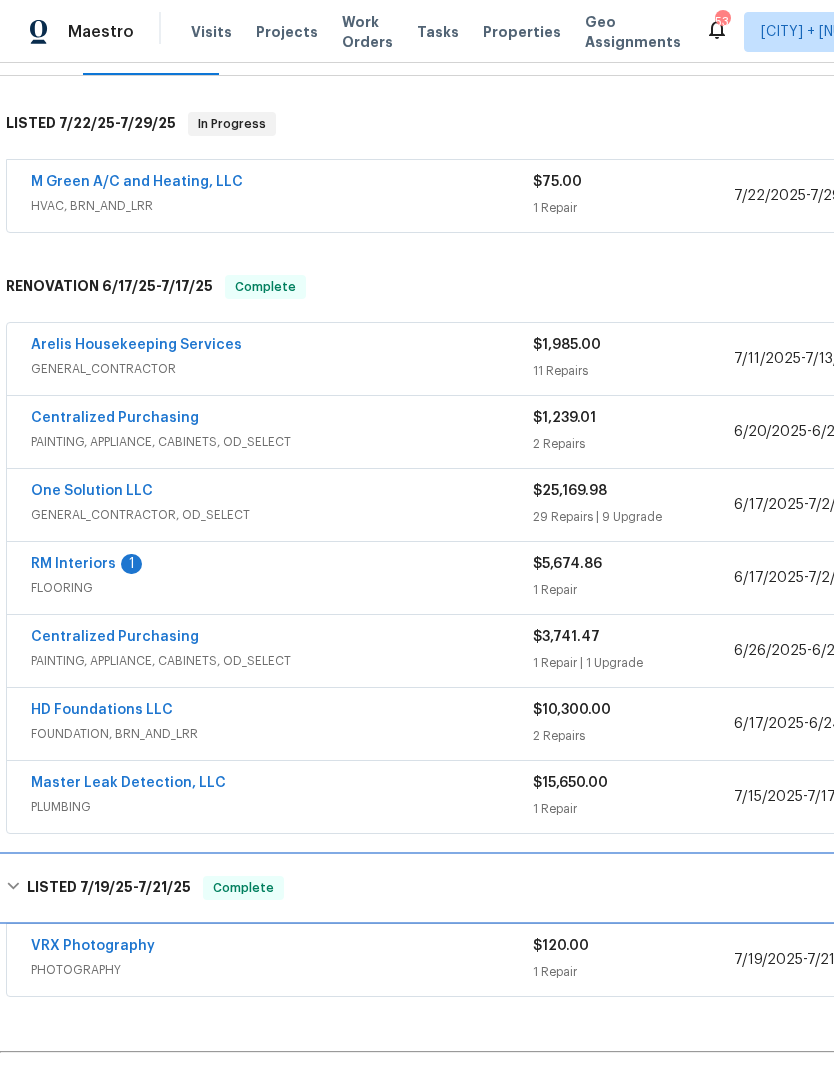 scroll, scrollTop: 327, scrollLeft: 0, axis: vertical 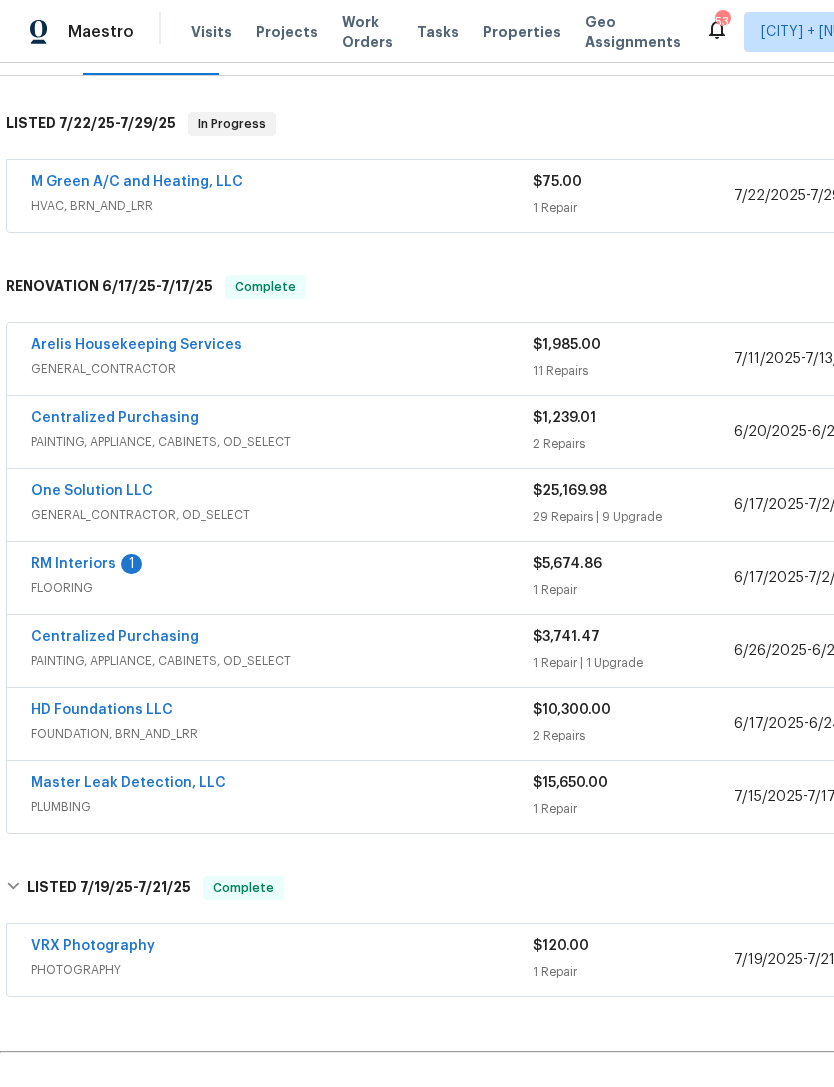 click on "Arelis Housekeeping Services" at bounding box center (136, 345) 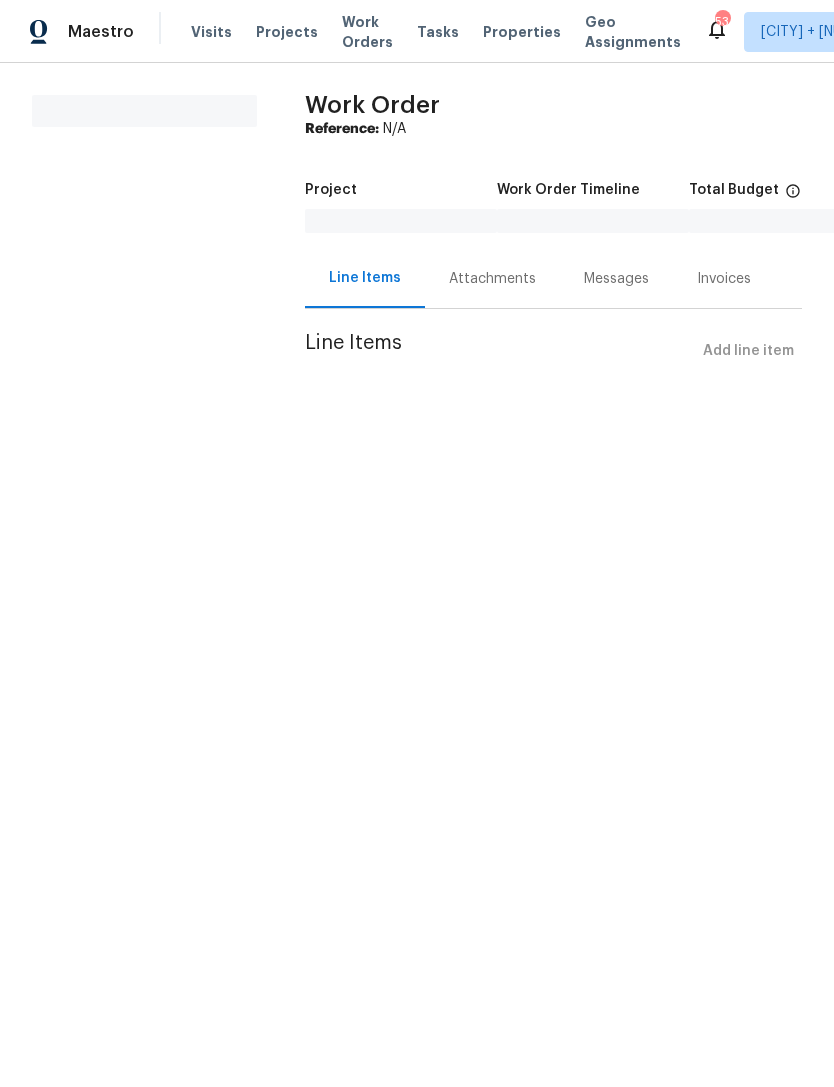 scroll, scrollTop: 0, scrollLeft: 0, axis: both 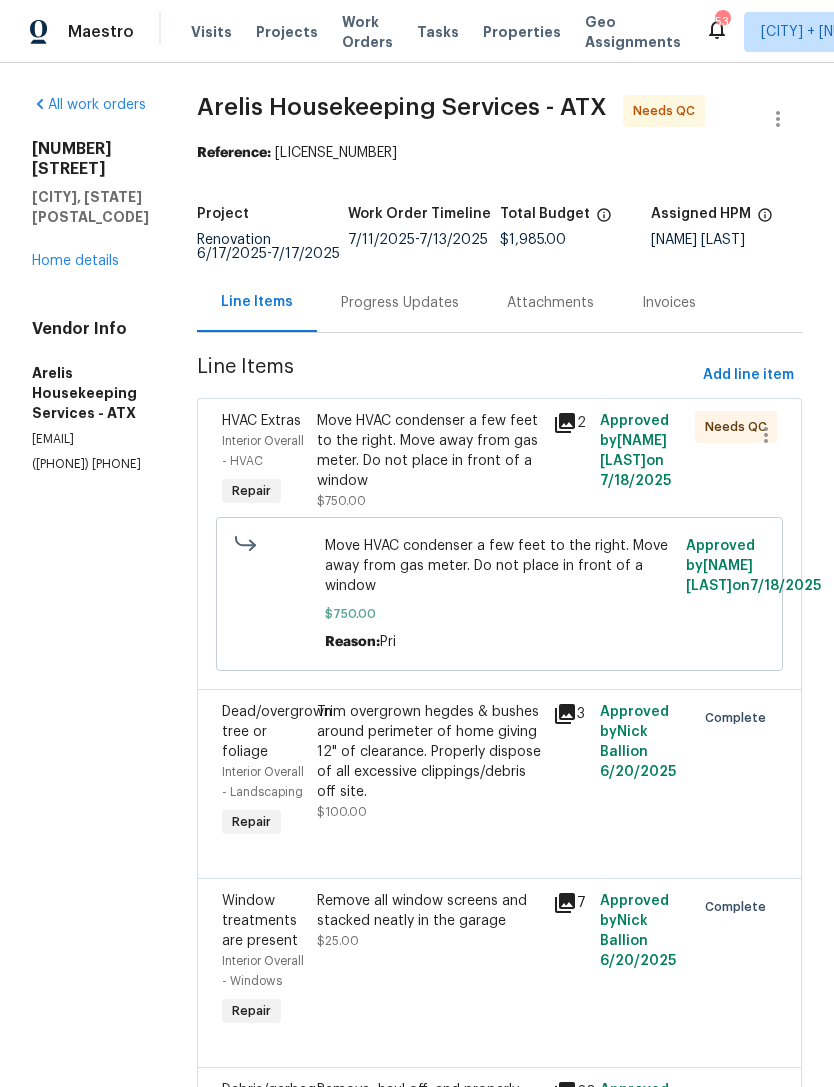 click on "Home details" at bounding box center (75, 261) 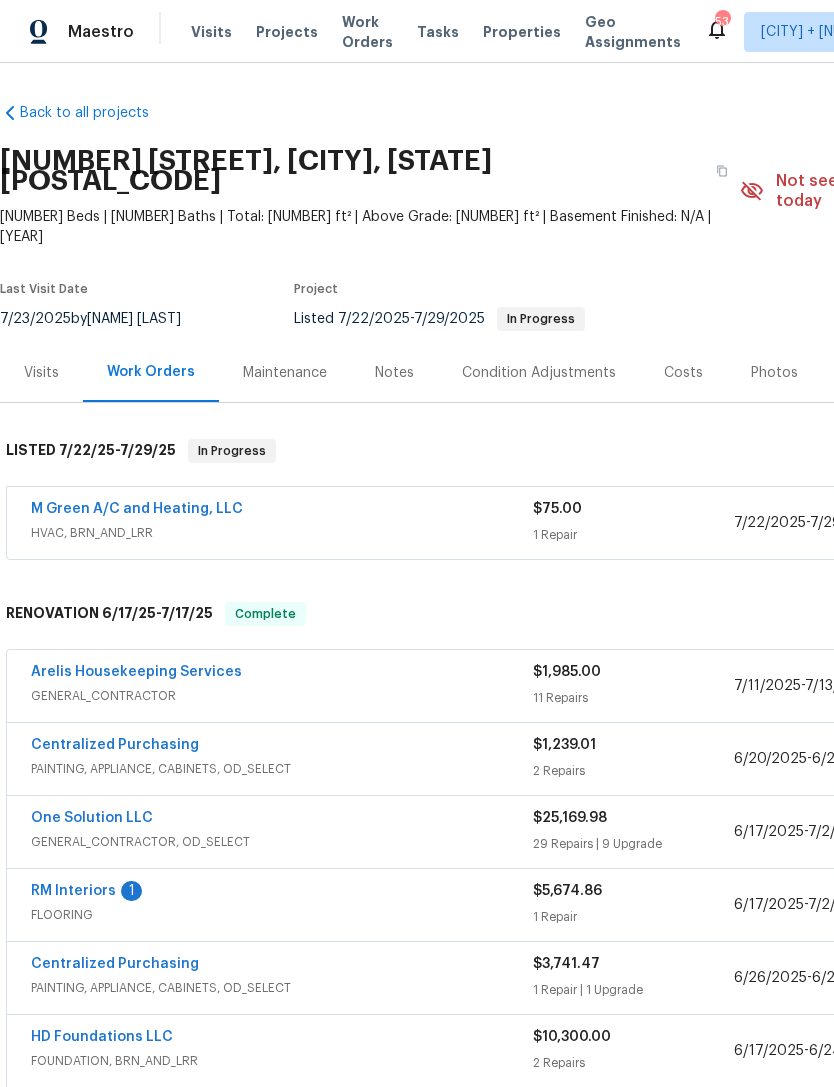 click on "M Green A/C and Heating, LLC" at bounding box center [137, 509] 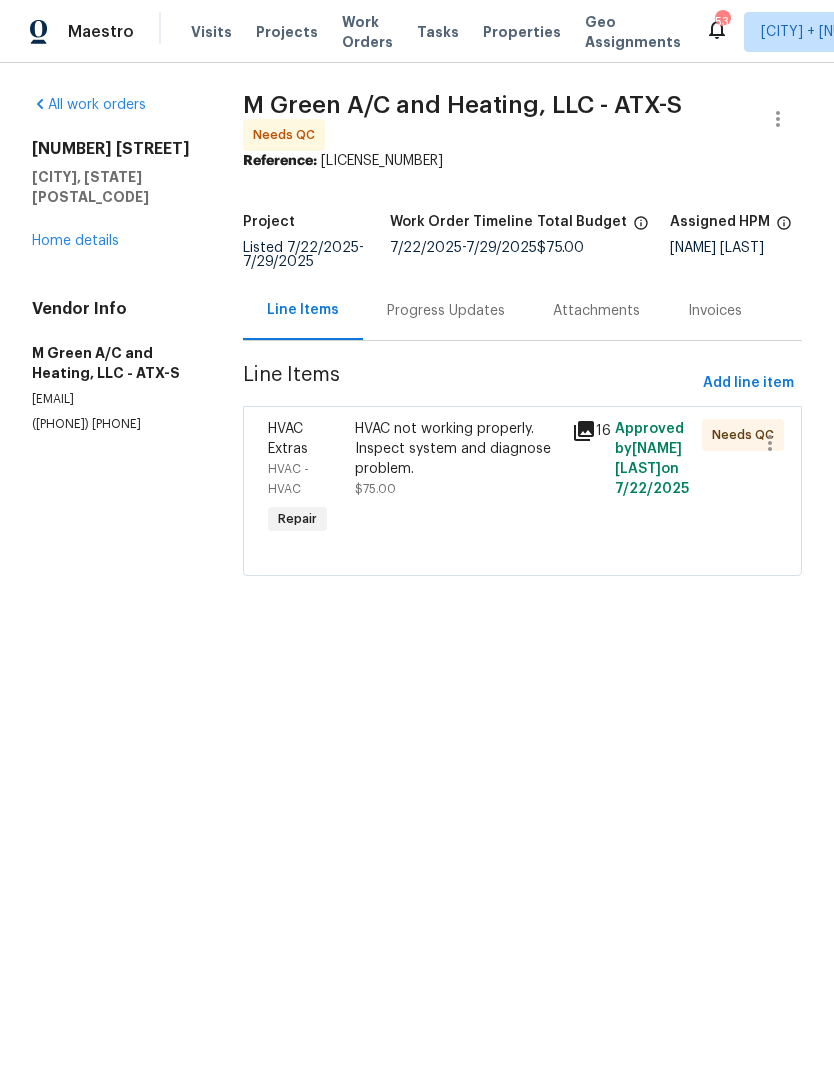 click on "Progress Updates" at bounding box center (446, 311) 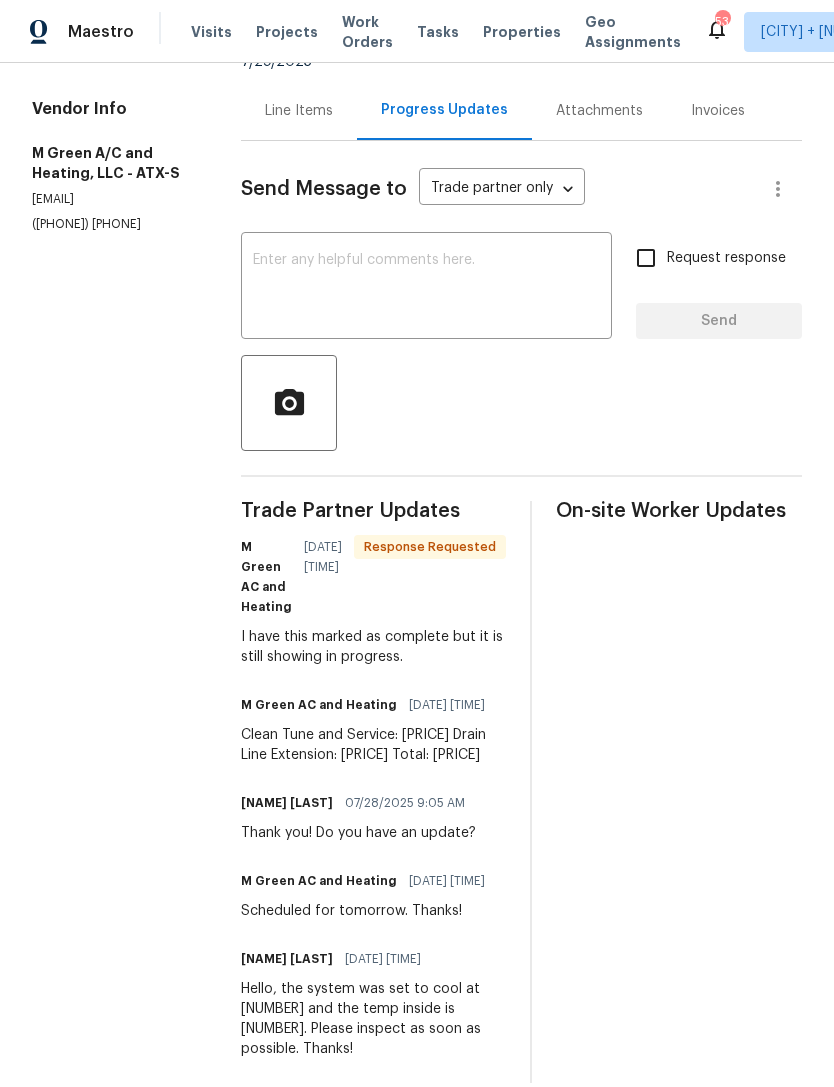 scroll, scrollTop: 198, scrollLeft: 0, axis: vertical 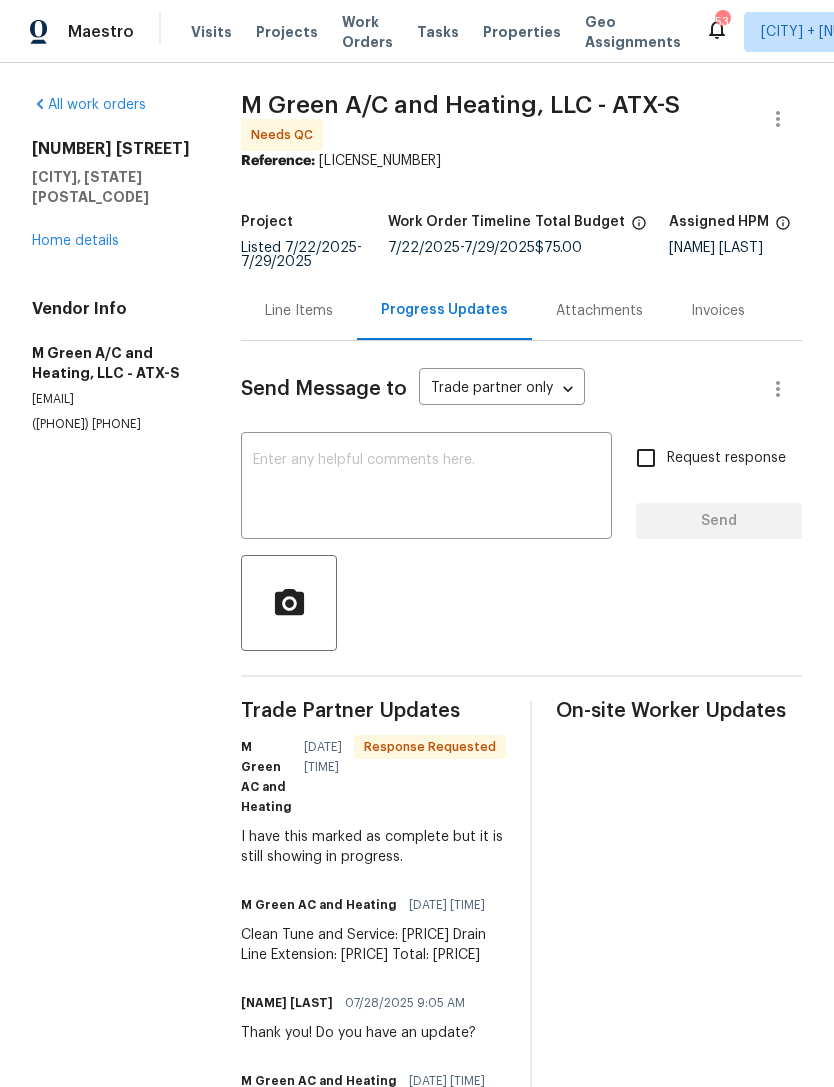 click on "Home details" at bounding box center (75, 241) 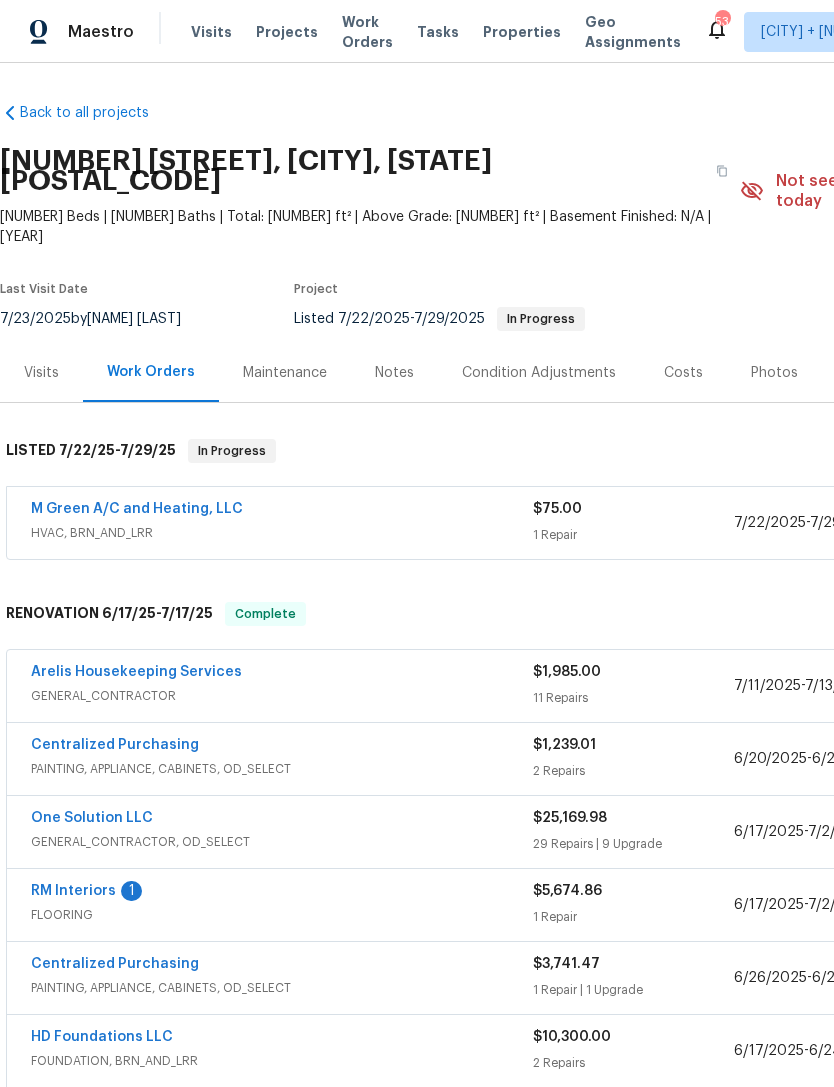 scroll, scrollTop: 0, scrollLeft: 0, axis: both 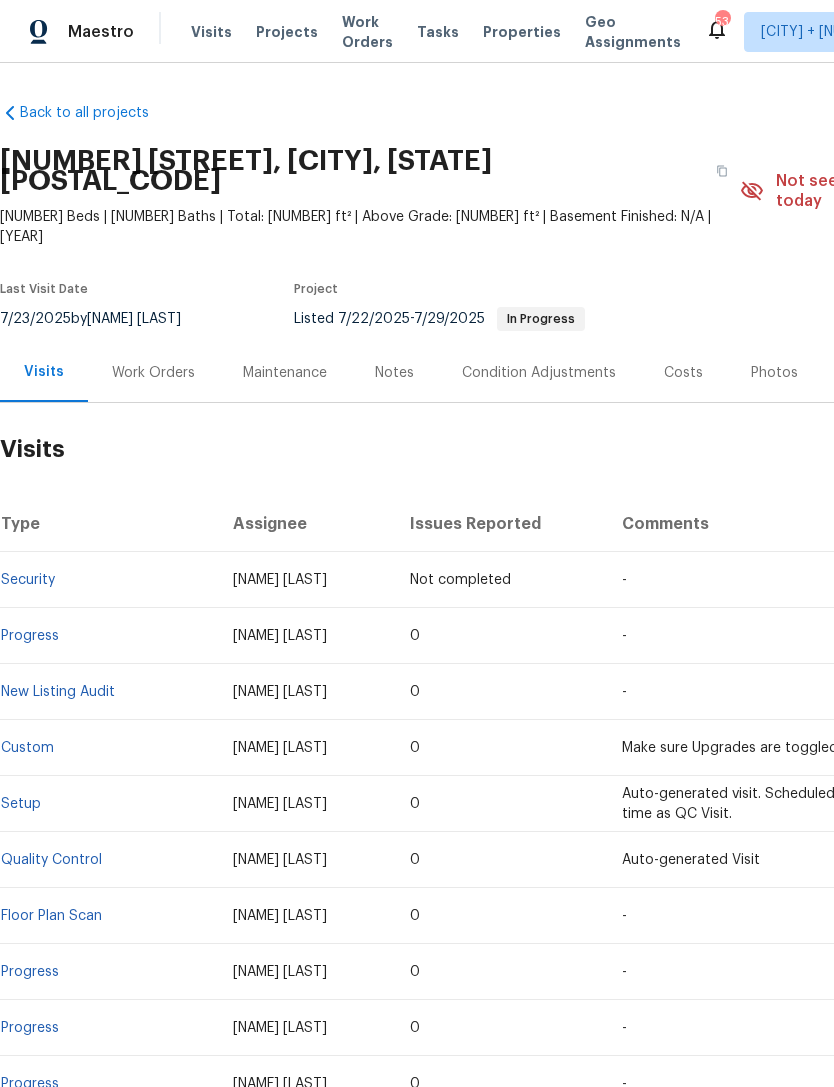 click on "Work Orders" at bounding box center (153, 372) 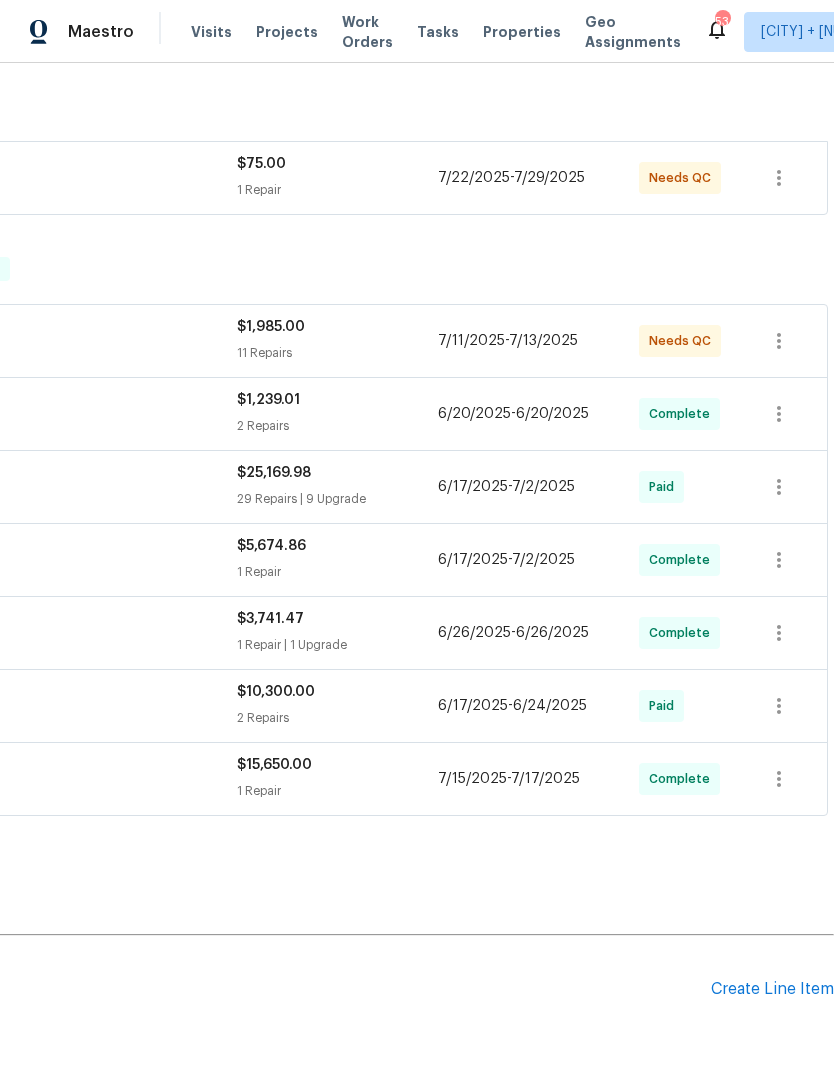 scroll, scrollTop: 345, scrollLeft: 296, axis: both 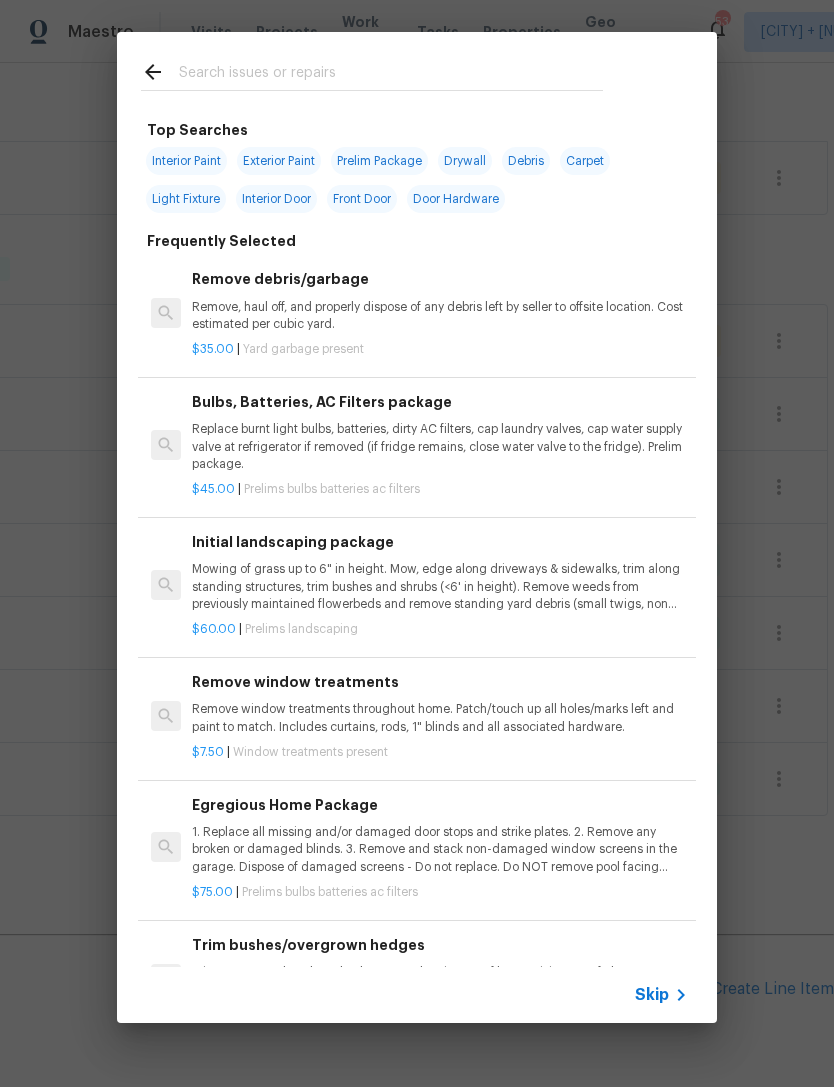 click at bounding box center [391, 75] 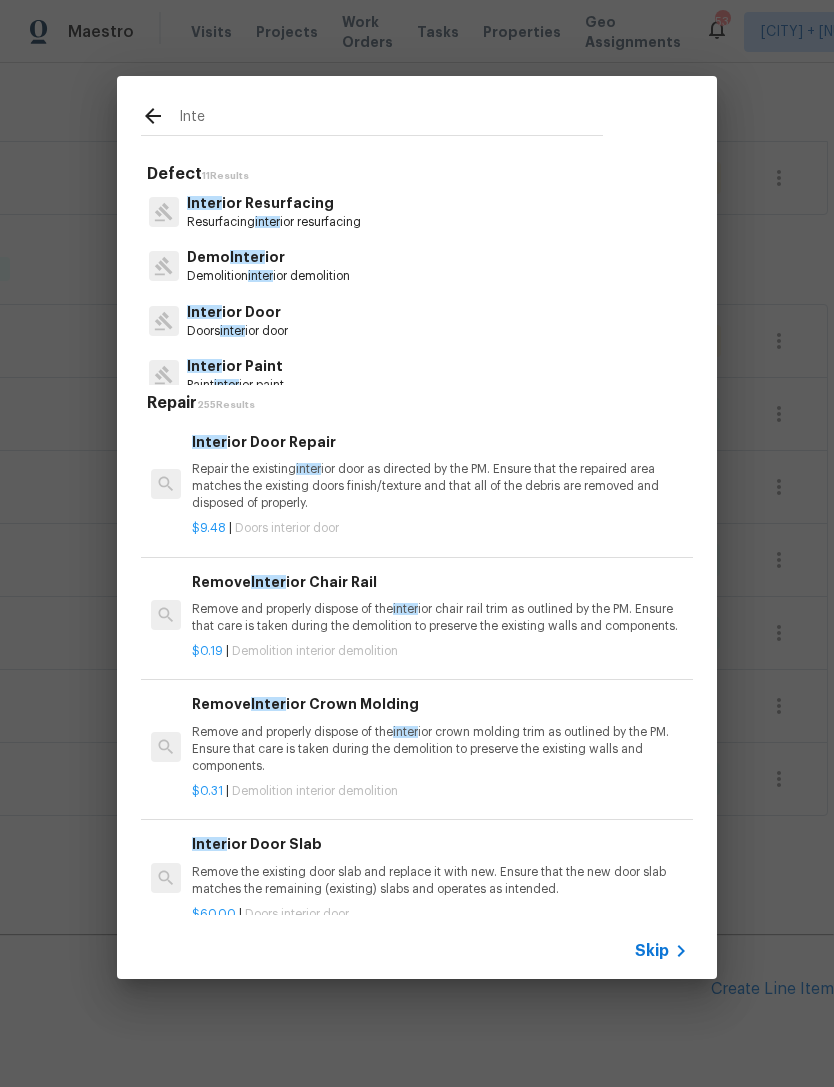 scroll, scrollTop: 0, scrollLeft: 0, axis: both 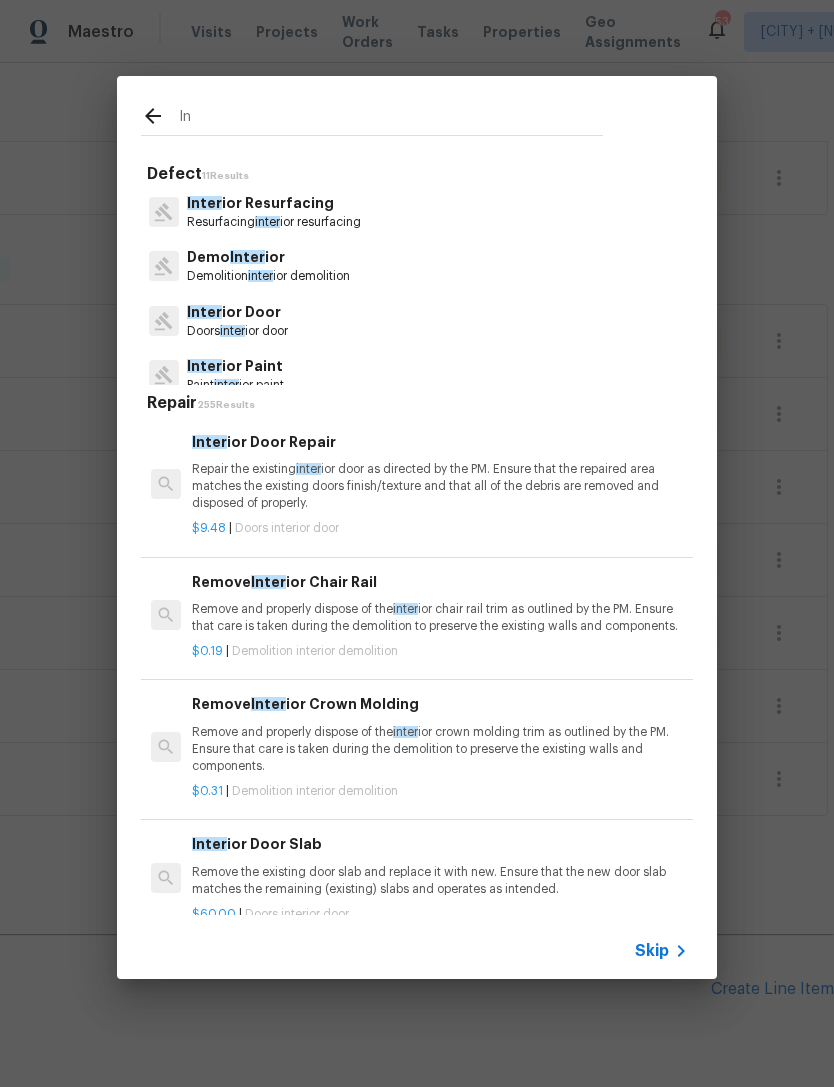type on "I" 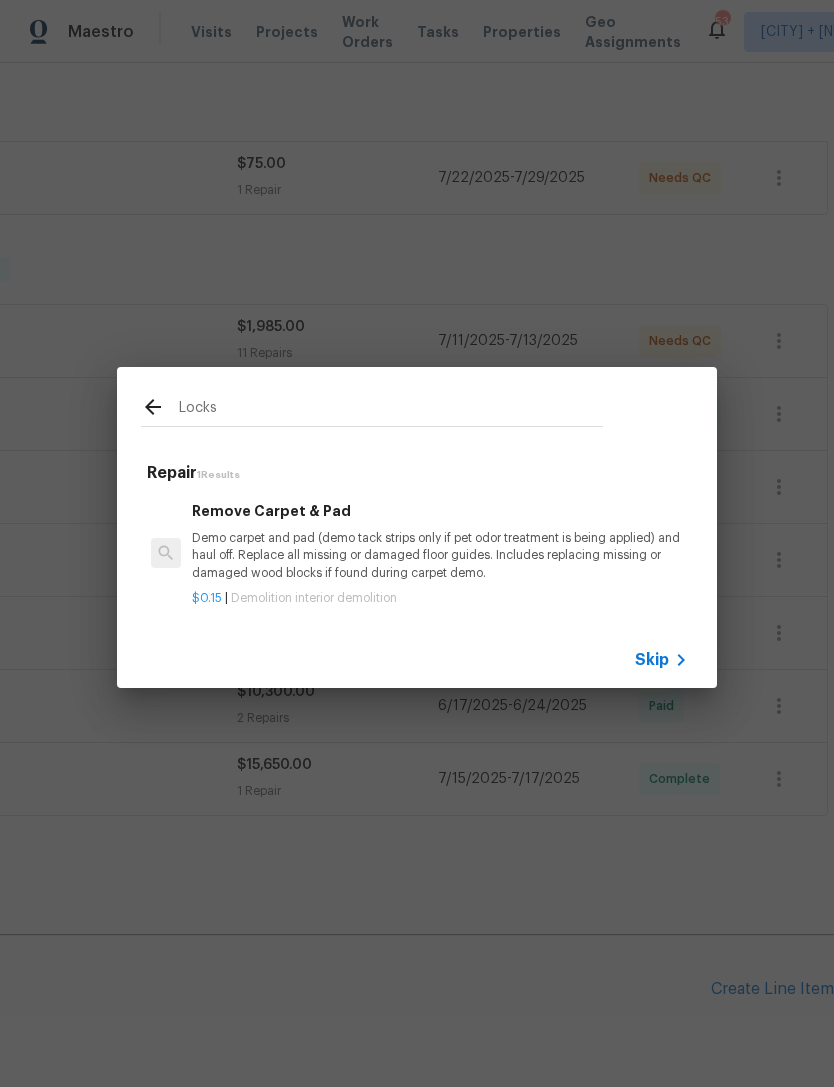 type on "Lock" 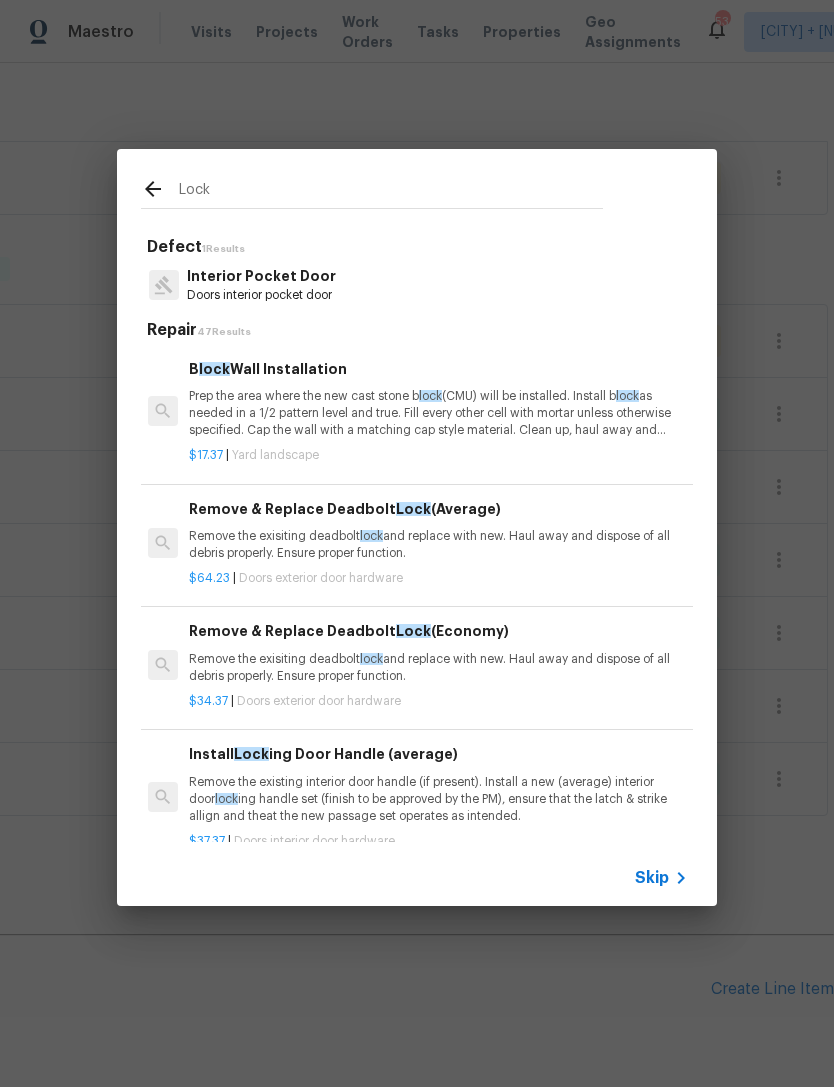 scroll, scrollTop: 0, scrollLeft: 3, axis: horizontal 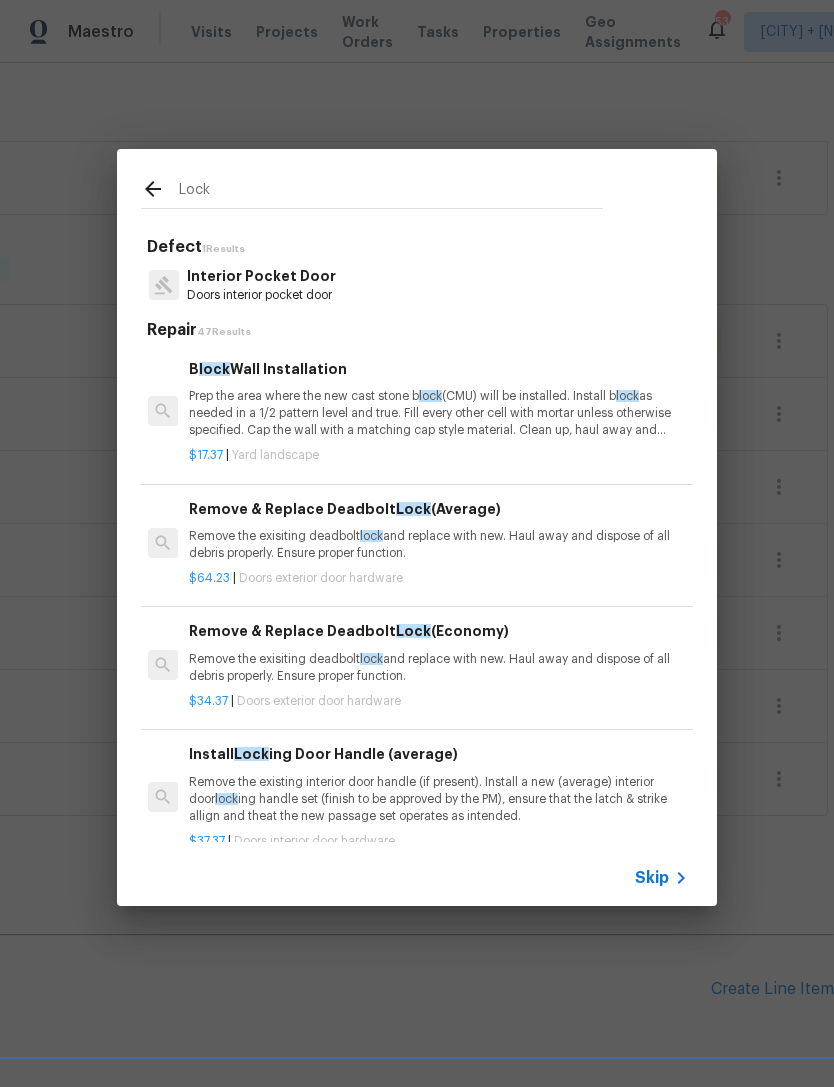 click on "Remove the exisiting deadbolt  lock  and replace with new. Haul away and dispose of all debris properly. Ensure proper function." at bounding box center [437, 545] 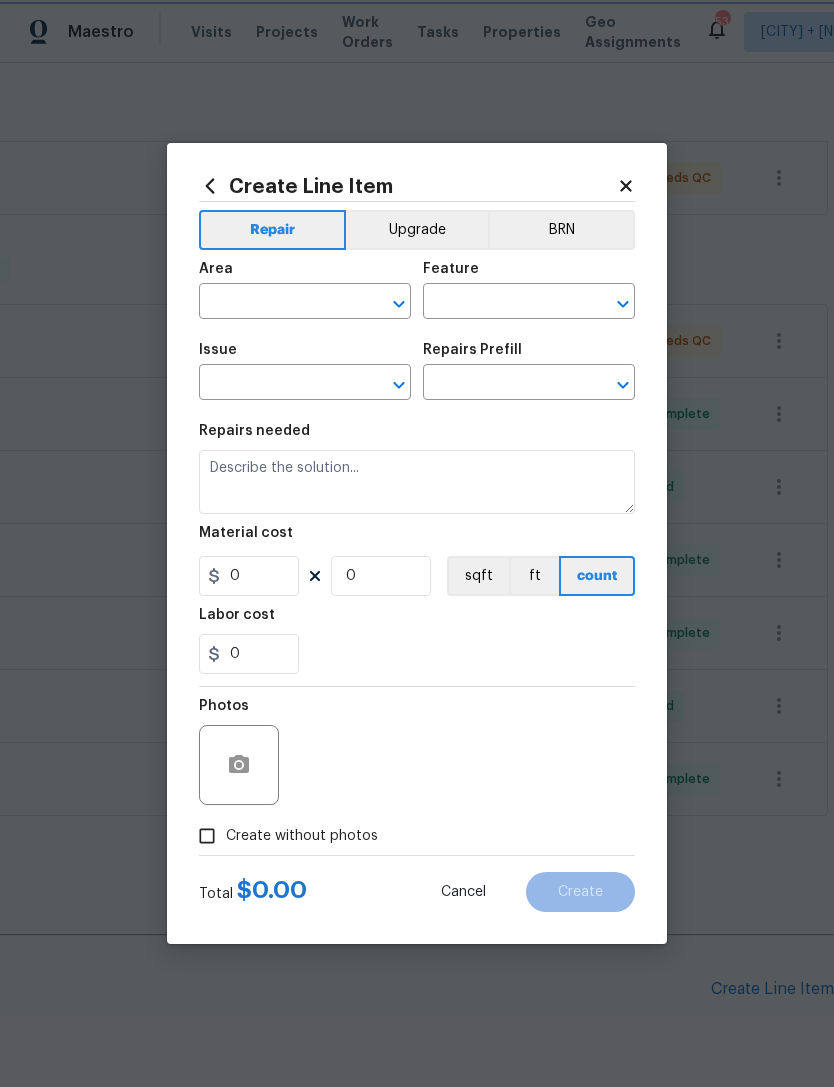 type on "Interior Door" 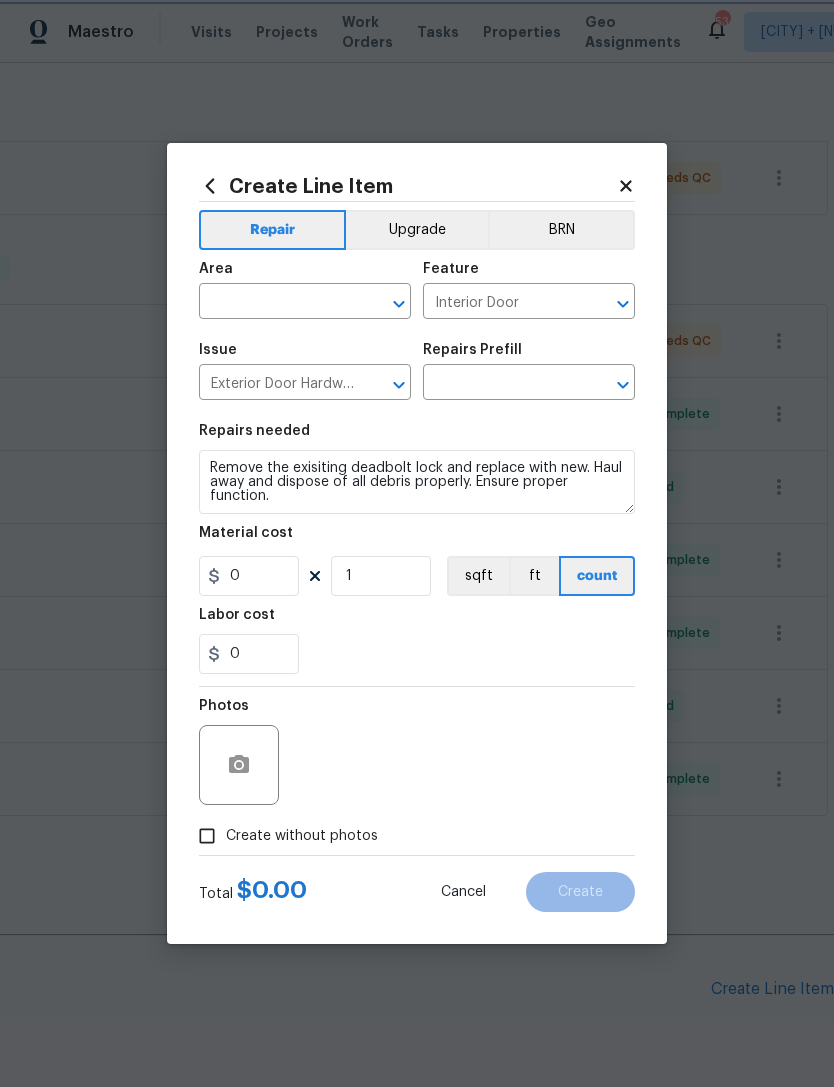 type on "Remove & Replace Deadbolt Lock (Average) $64.23" 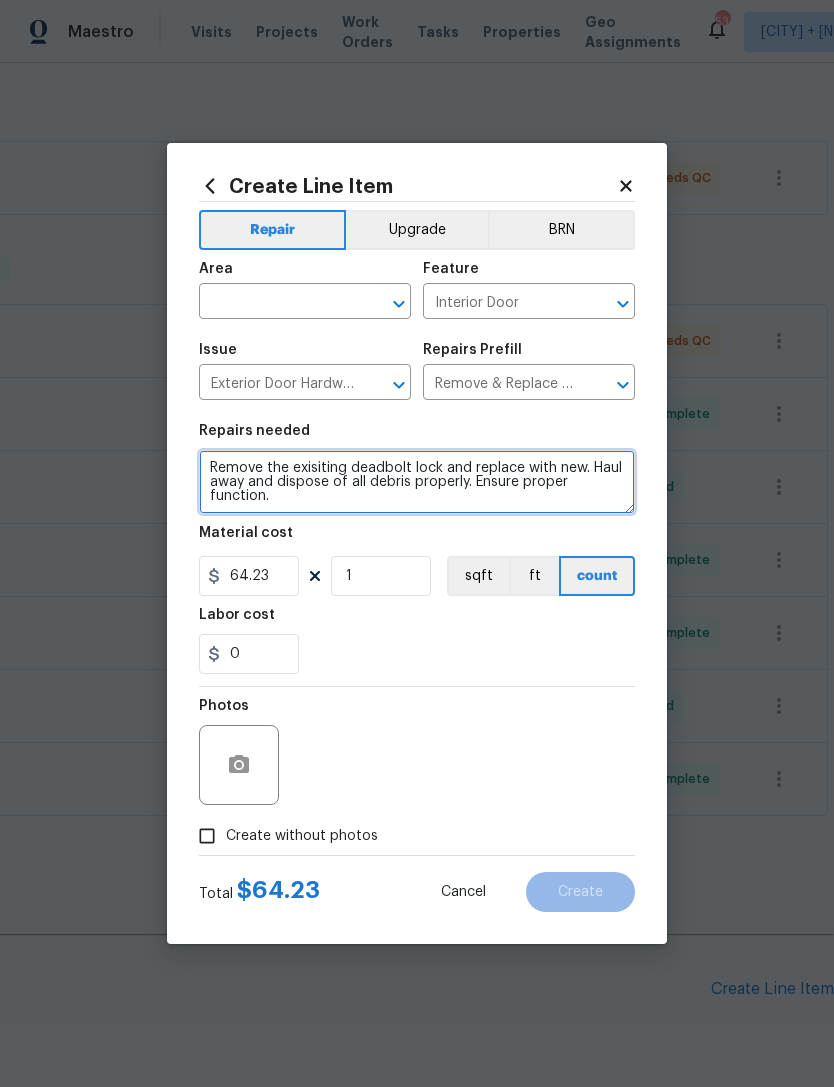 click on "Remove the exisiting deadbolt lock and replace with new. Haul away and dispose of all debris properly. Ensure proper function." at bounding box center (417, 482) 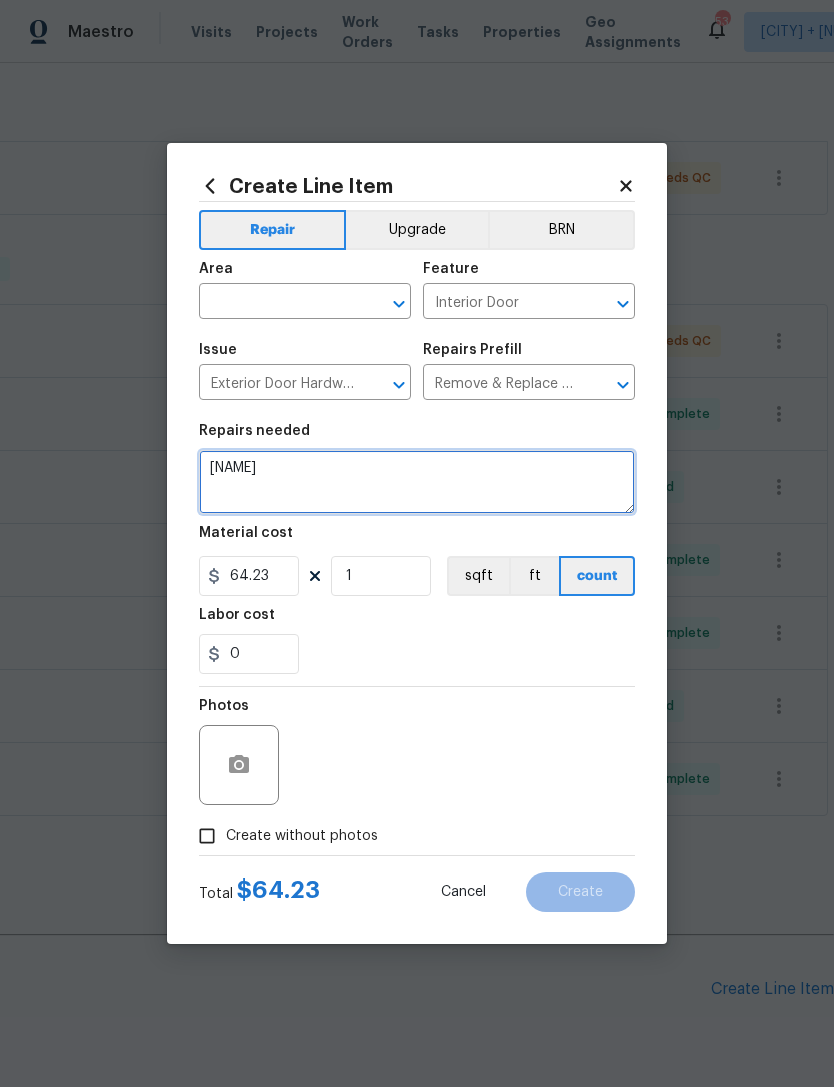 type on "R" 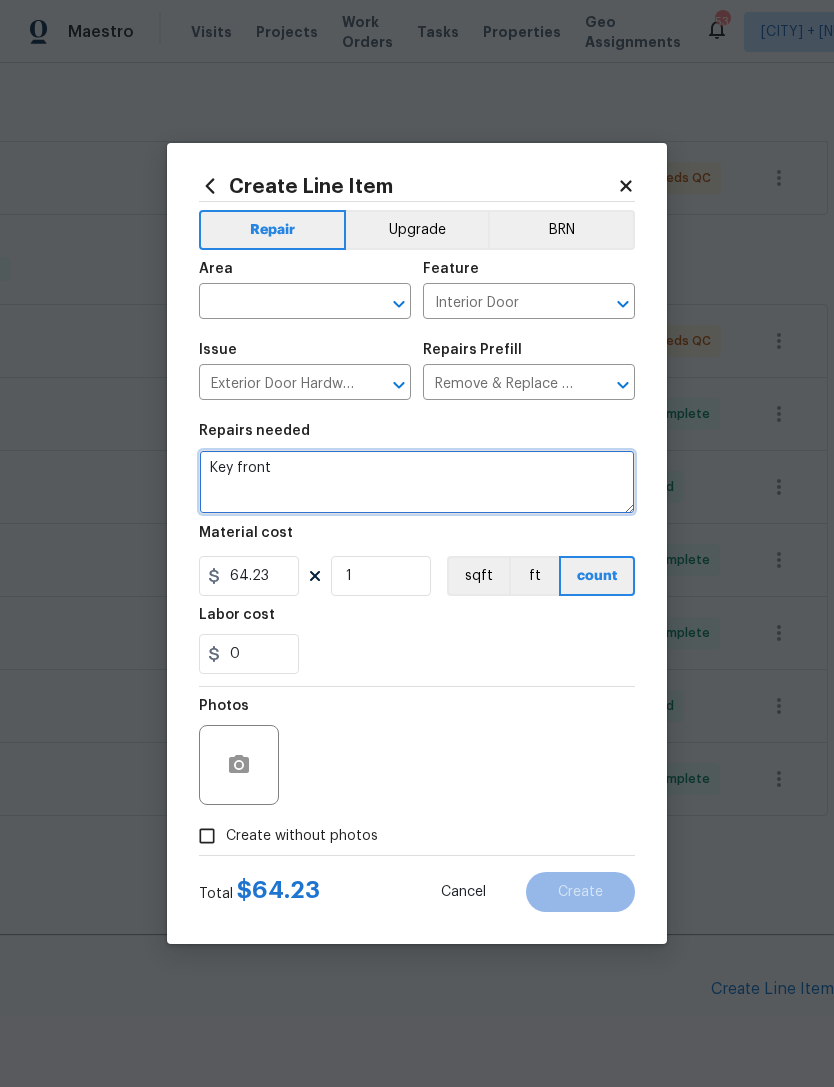 type on "Key" 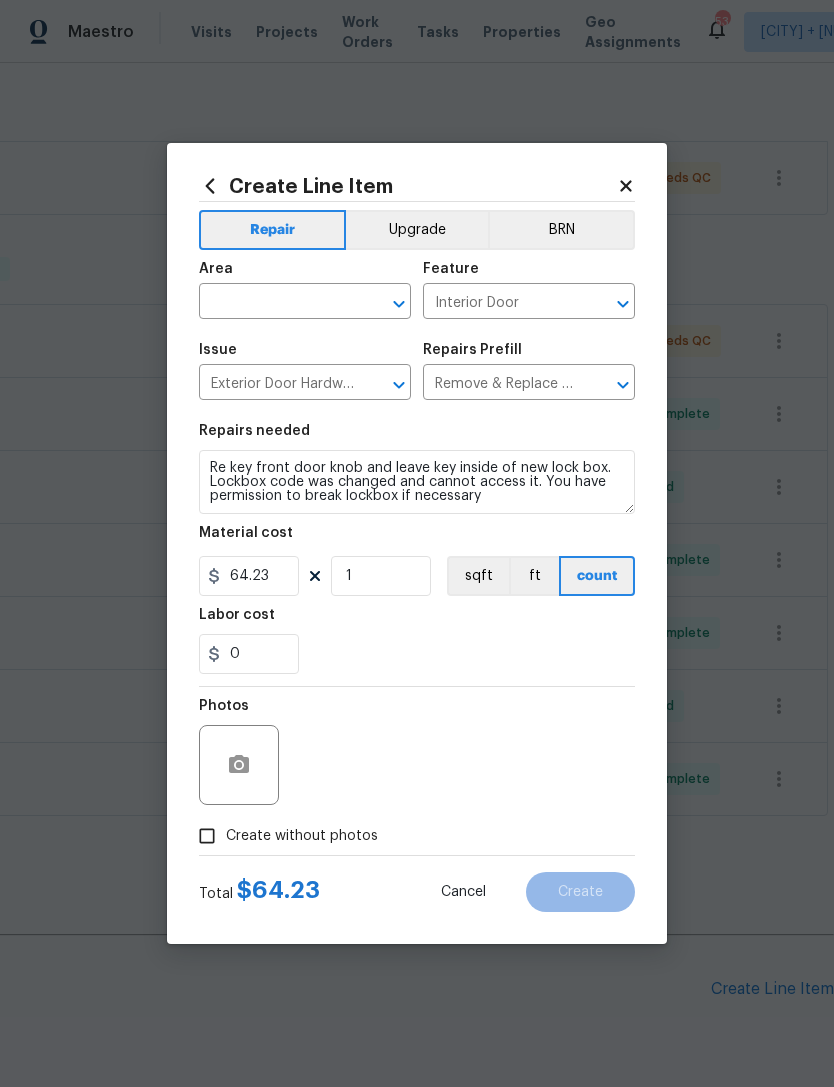 click on "0" at bounding box center [417, 654] 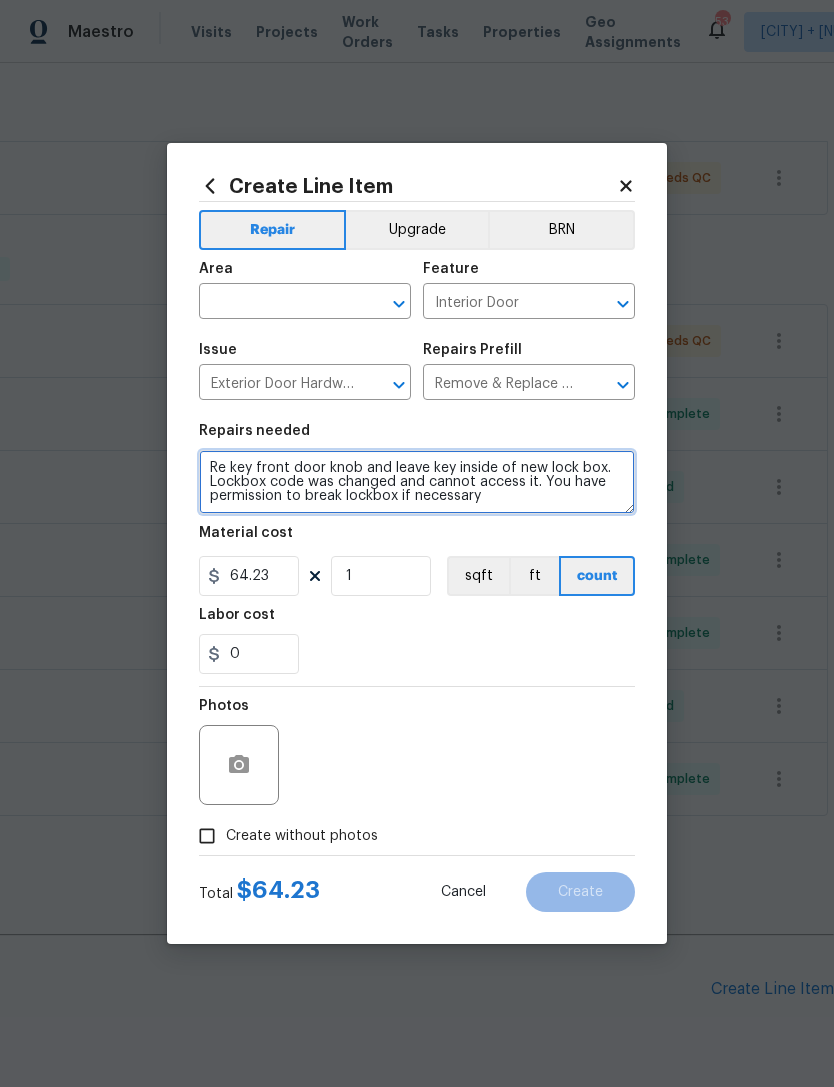 click on "Re key front door knob and leave key inside of new lock box. Lockbox code was changed and cannot access it. You have permission to break lockbox if necessary" at bounding box center [417, 482] 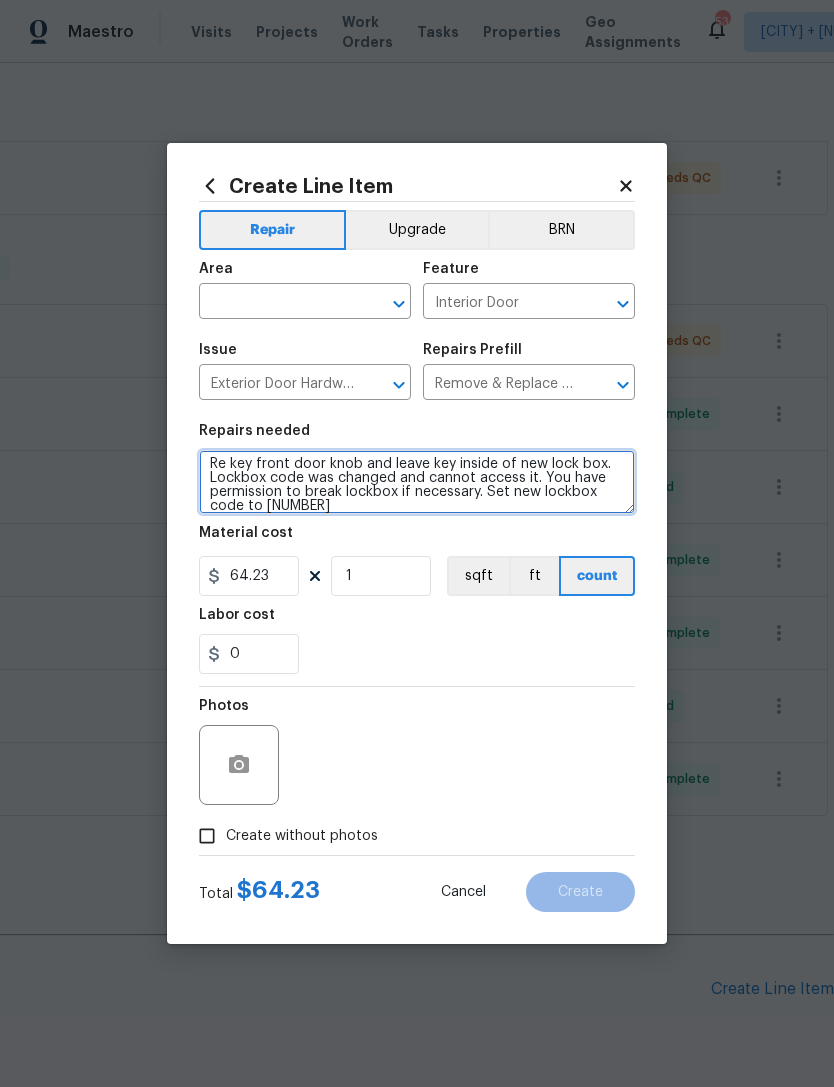 scroll, scrollTop: 4, scrollLeft: 0, axis: vertical 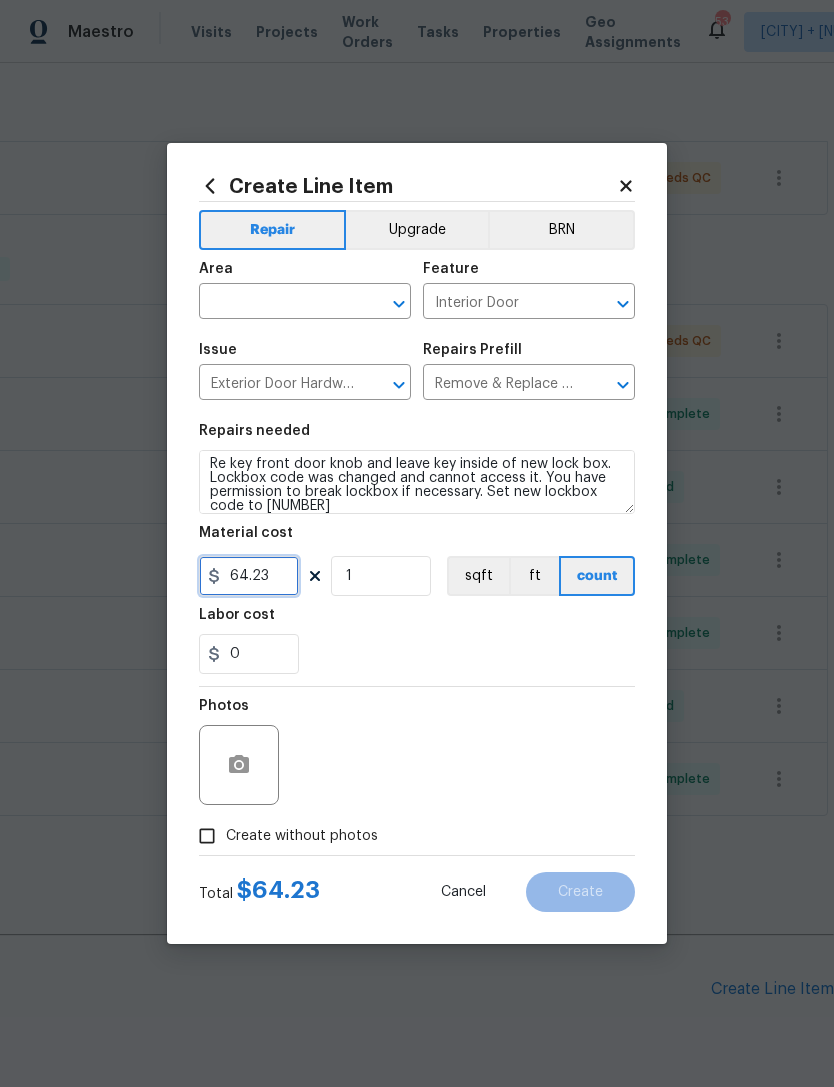 click on "64.23" at bounding box center (249, 576) 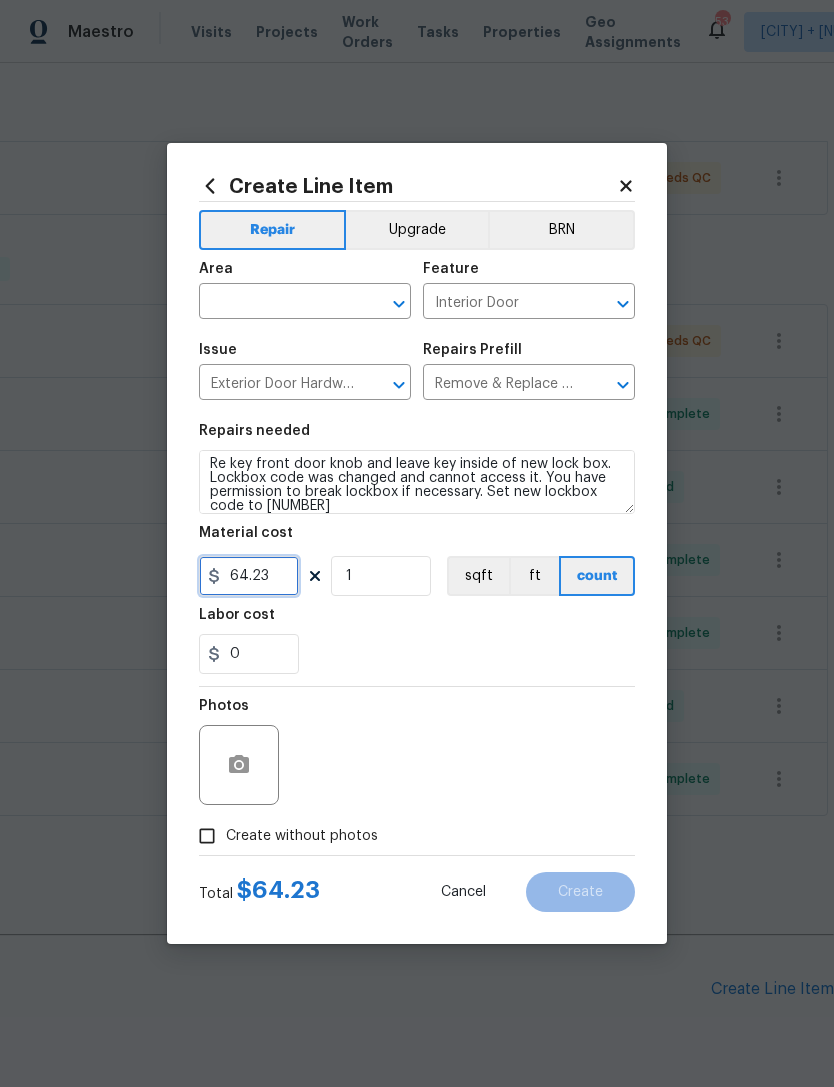 click on "64.23" at bounding box center (249, 576) 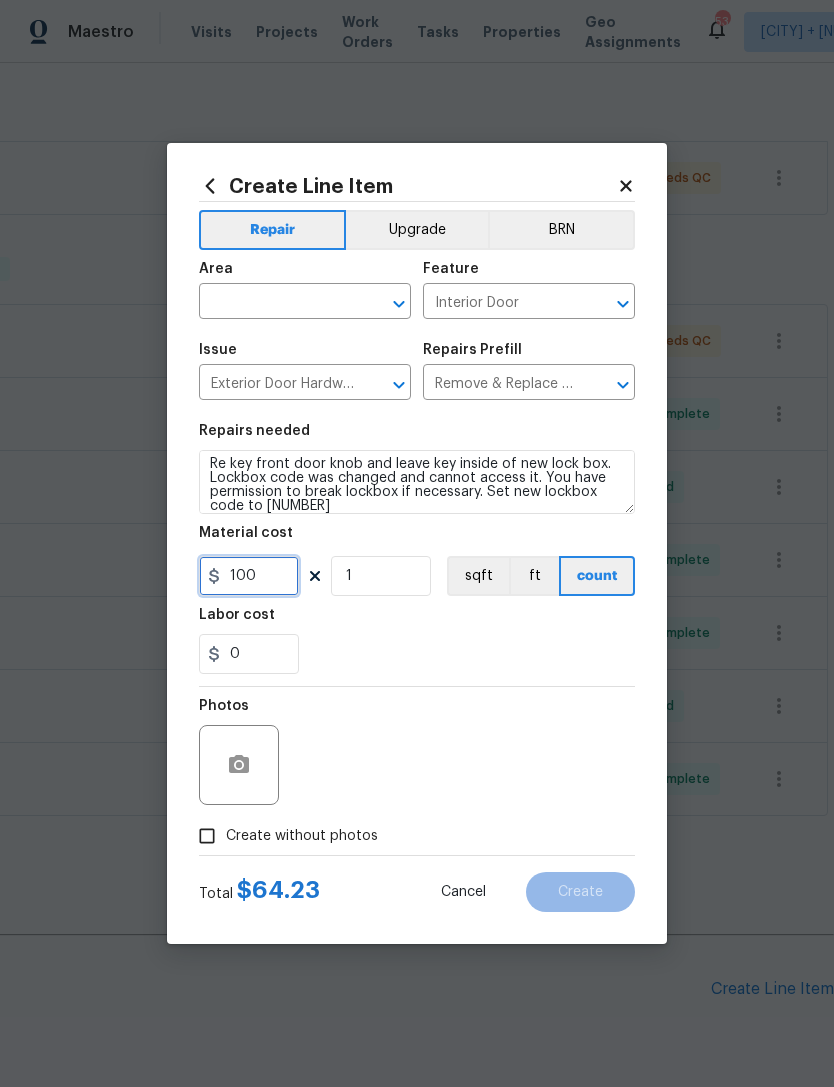 type on "100" 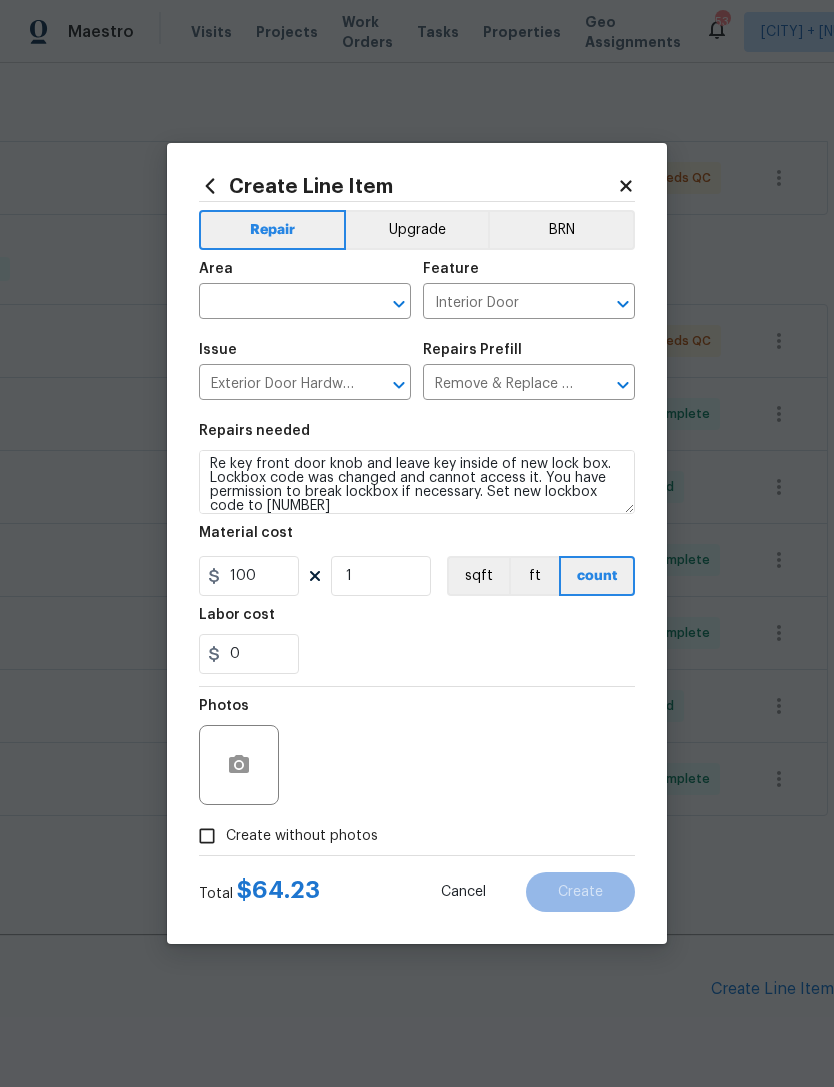 click on "0" at bounding box center [417, 654] 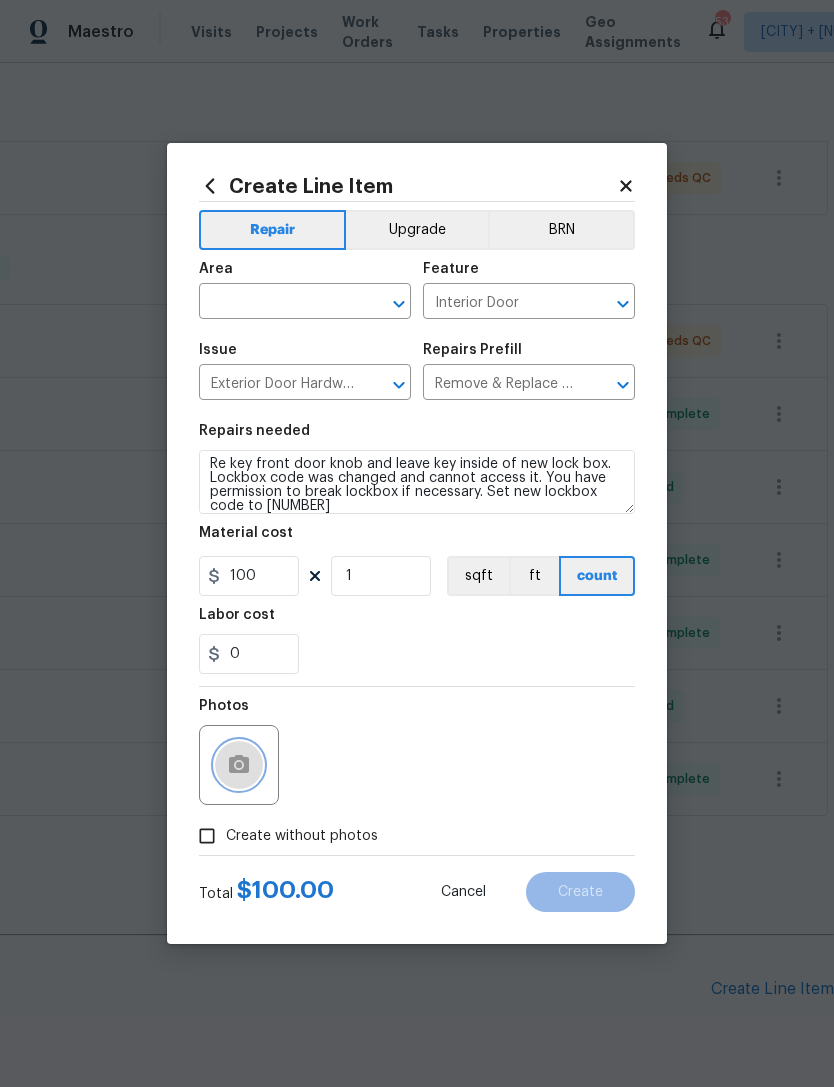 click 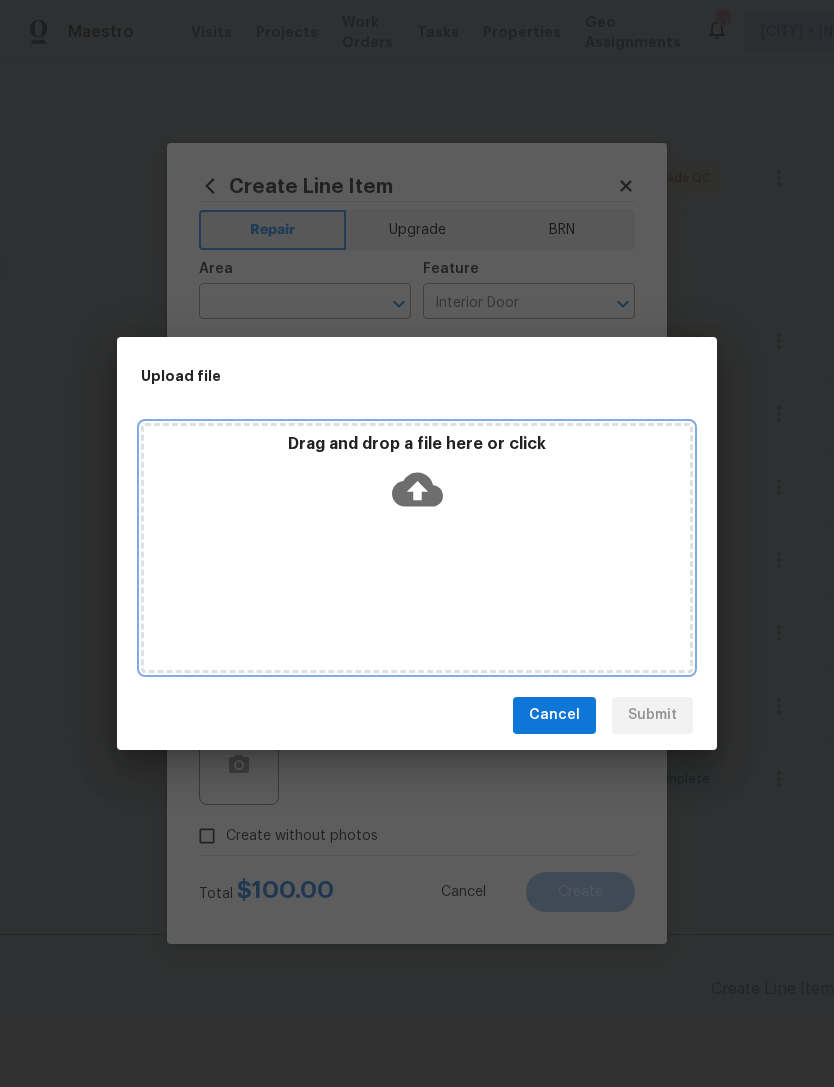 click on "Drag and drop a file here or click" at bounding box center (417, 477) 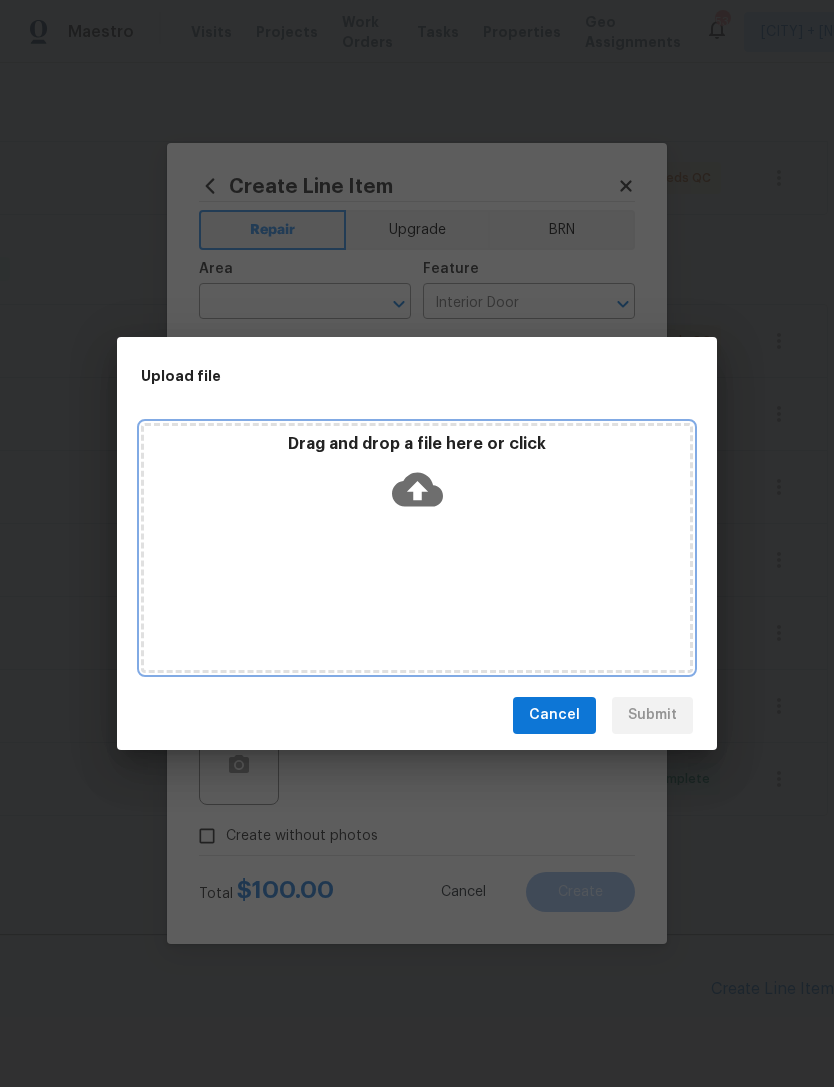 click on "Drag and drop a file here or click" at bounding box center [417, 477] 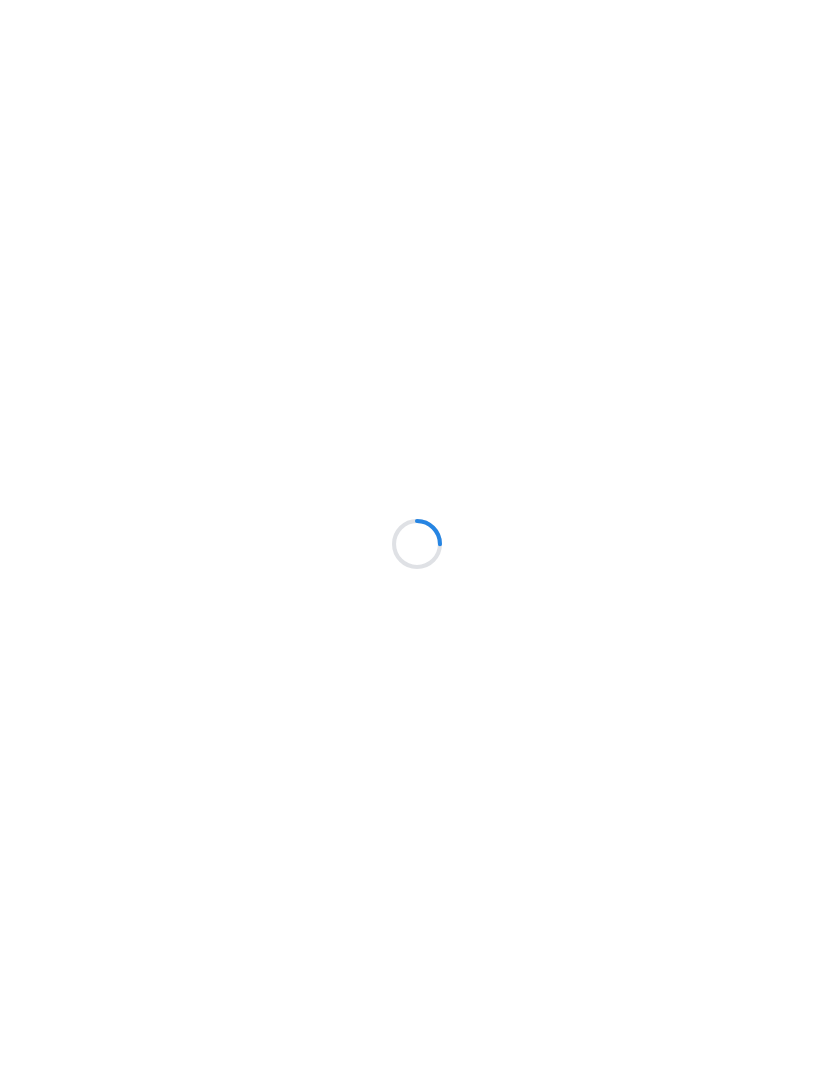 scroll, scrollTop: 0, scrollLeft: 0, axis: both 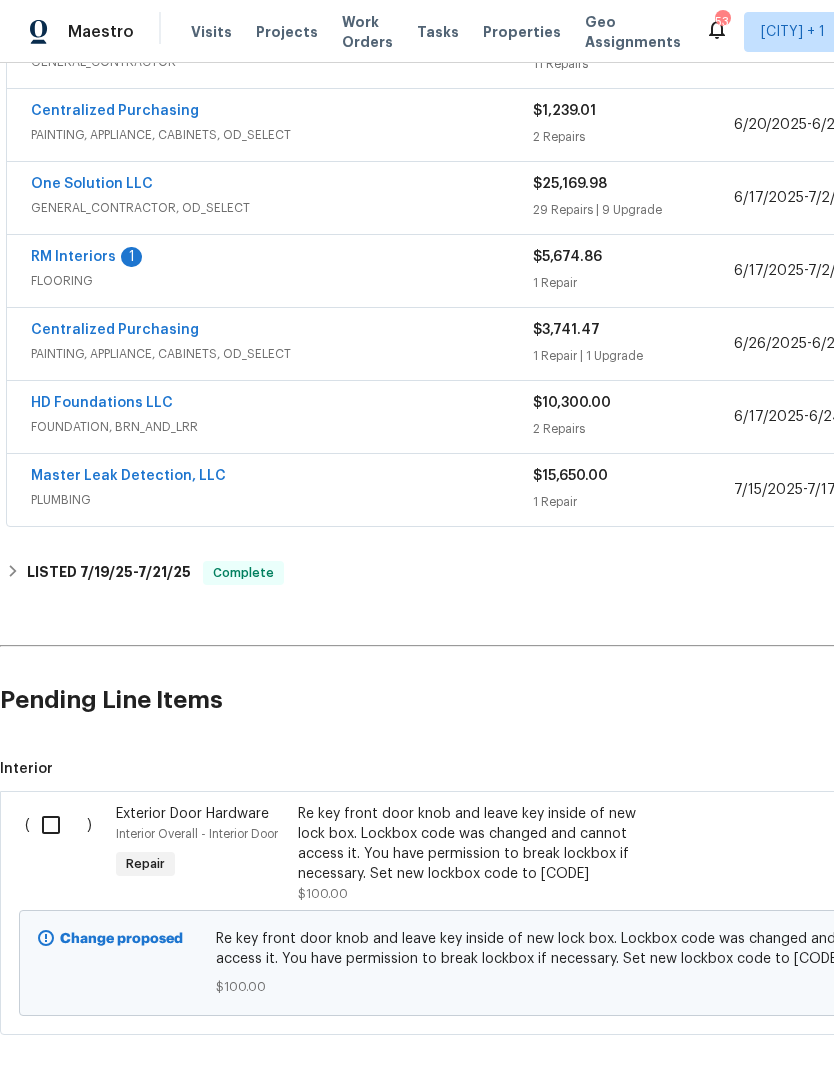 click at bounding box center [58, 825] 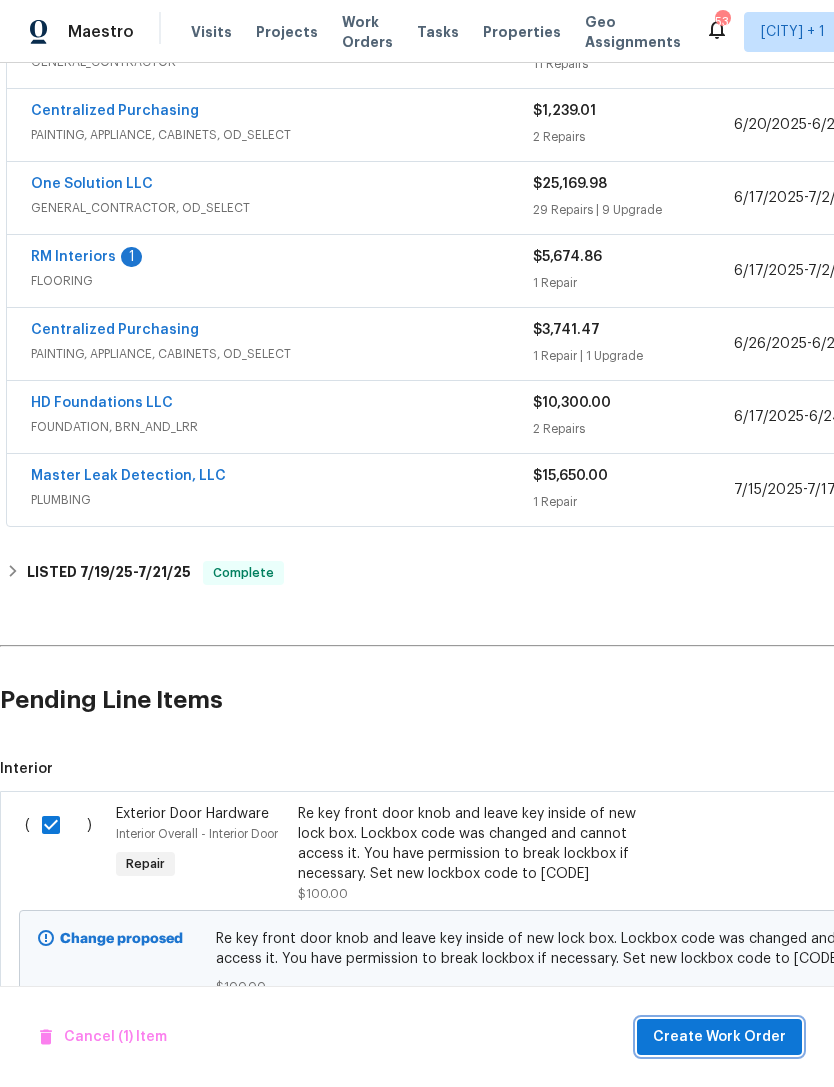 click on "Create Work Order" at bounding box center [719, 1037] 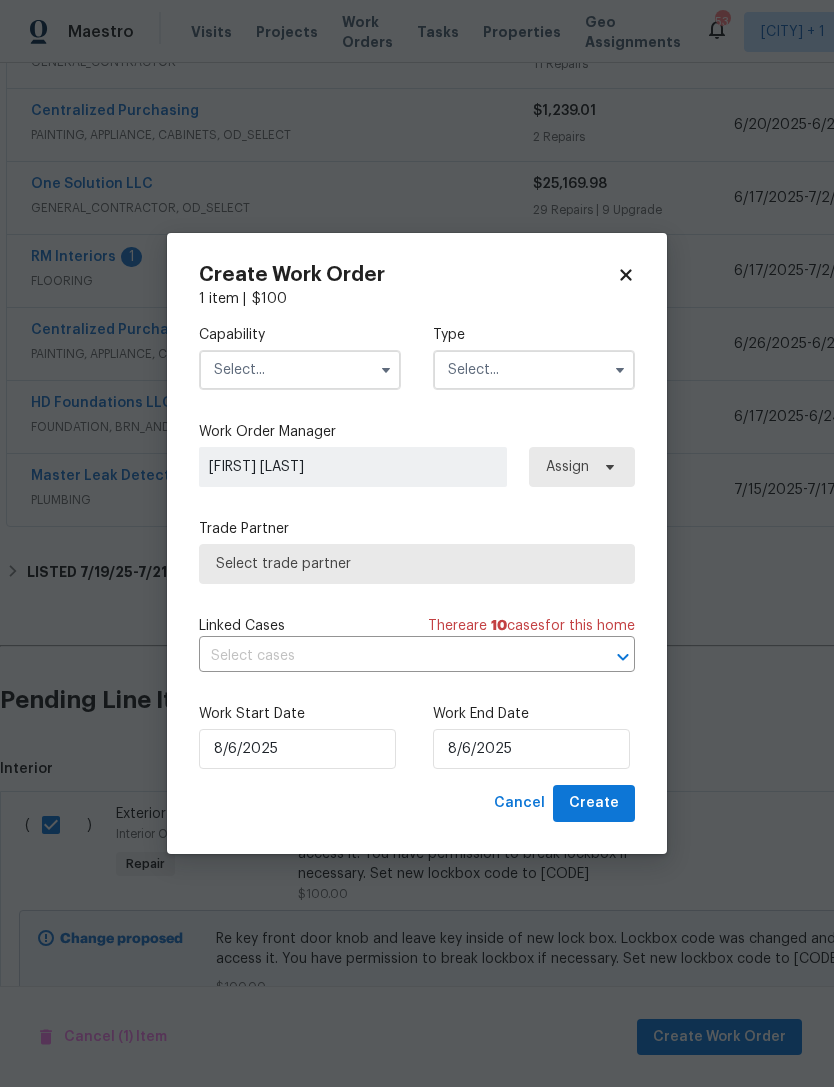 click at bounding box center (300, 370) 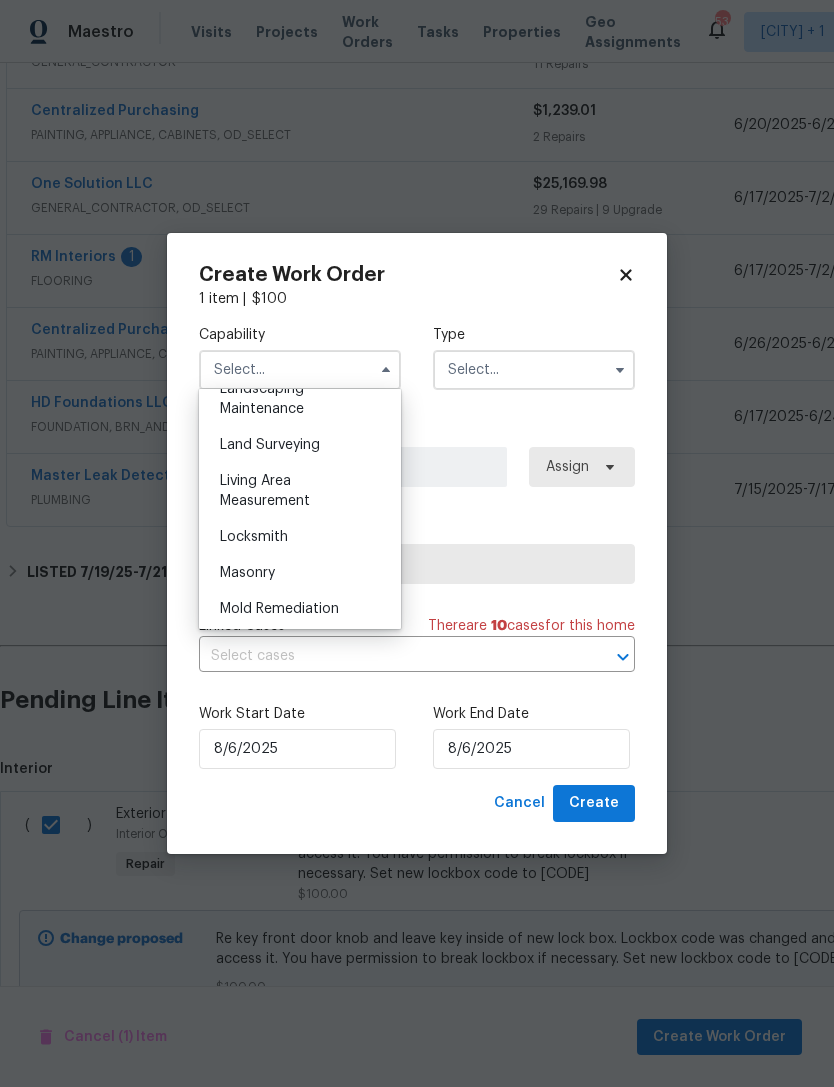 scroll, scrollTop: 1392, scrollLeft: 0, axis: vertical 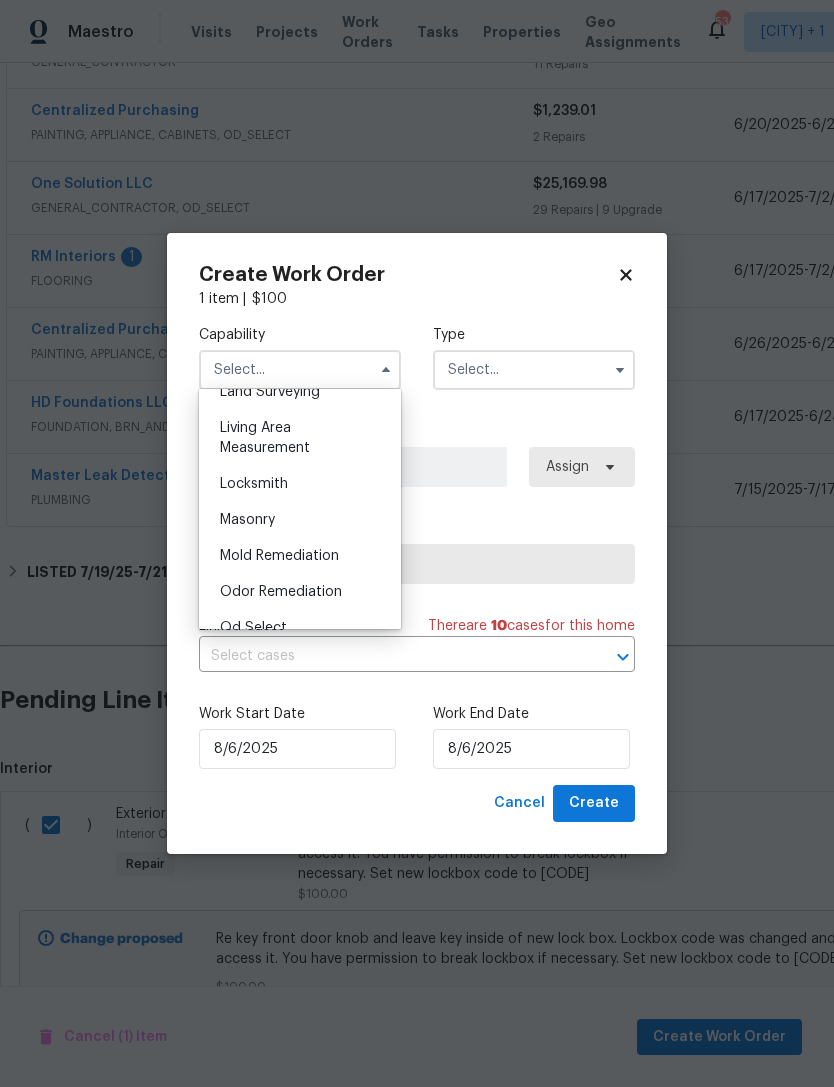 click on "Locksmith" at bounding box center [254, 484] 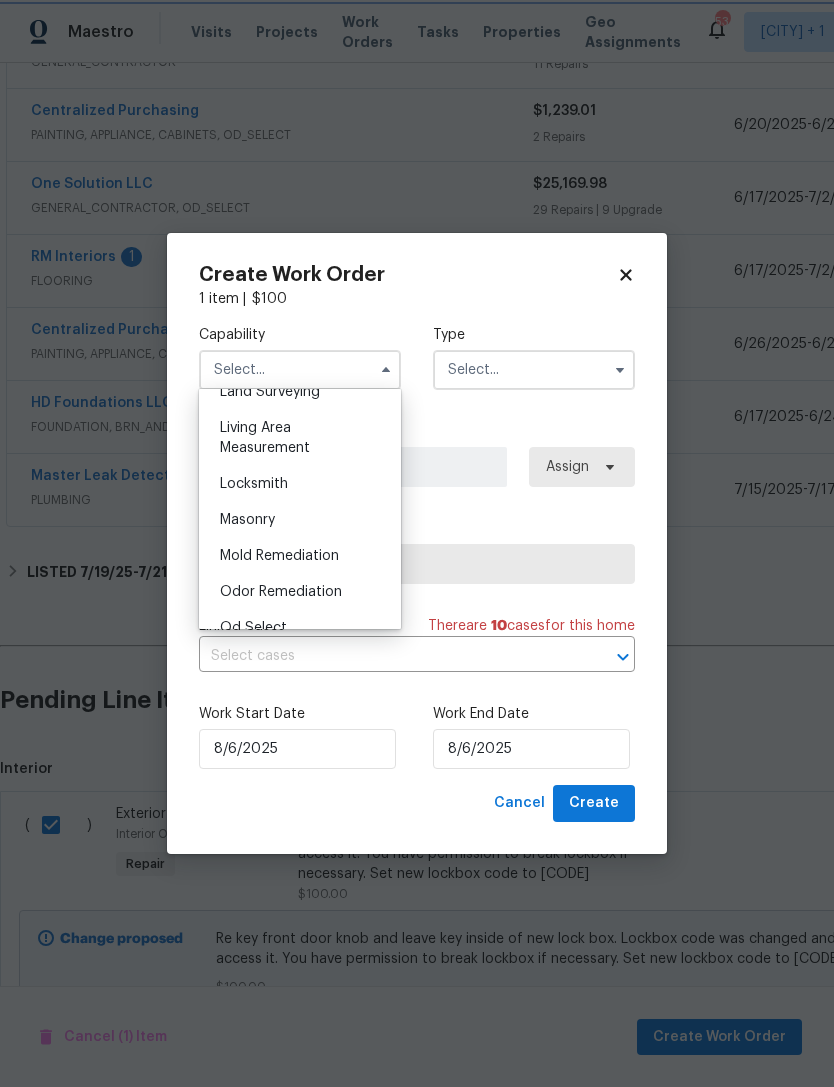 type on "Locksmith" 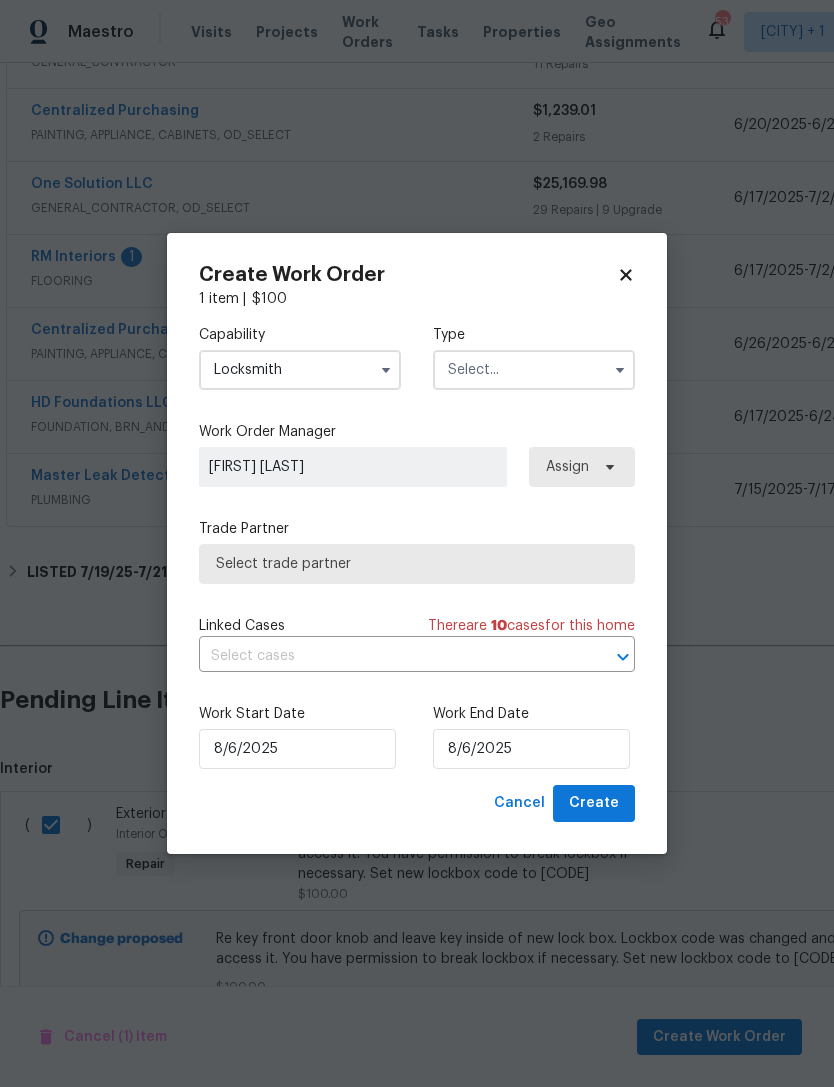 click at bounding box center [534, 370] 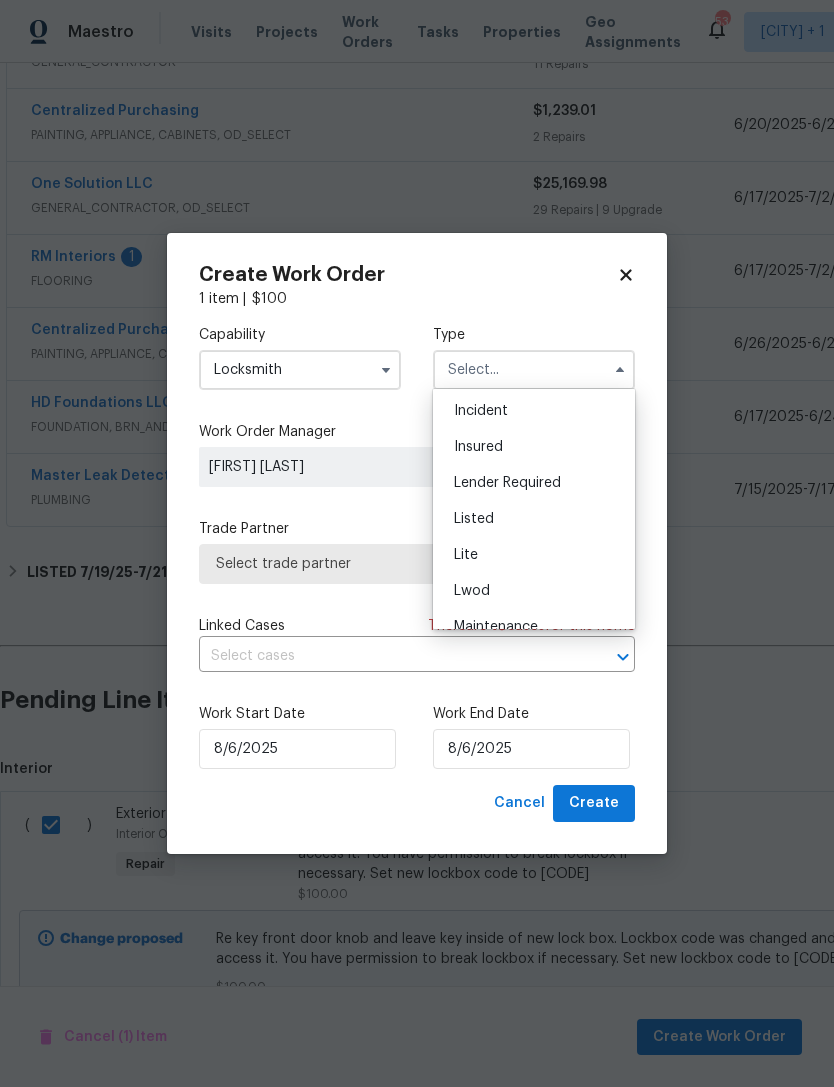 scroll, scrollTop: 110, scrollLeft: 0, axis: vertical 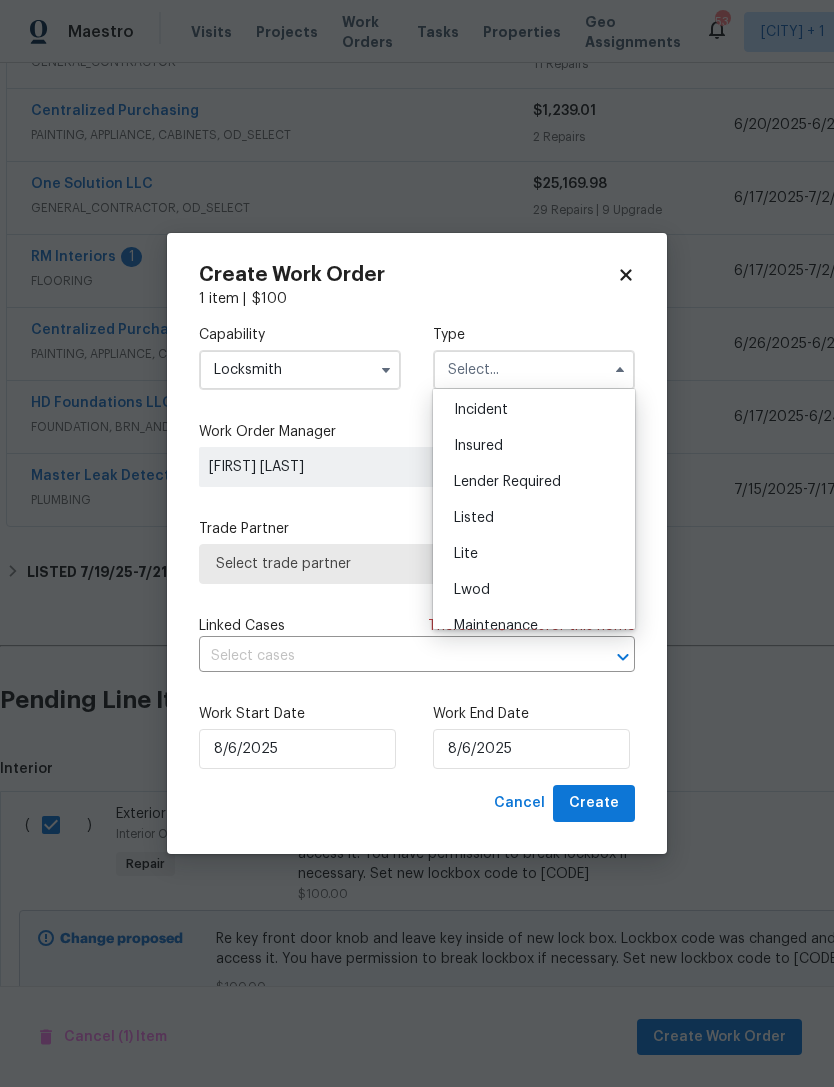 click on "Listed" at bounding box center [534, 518] 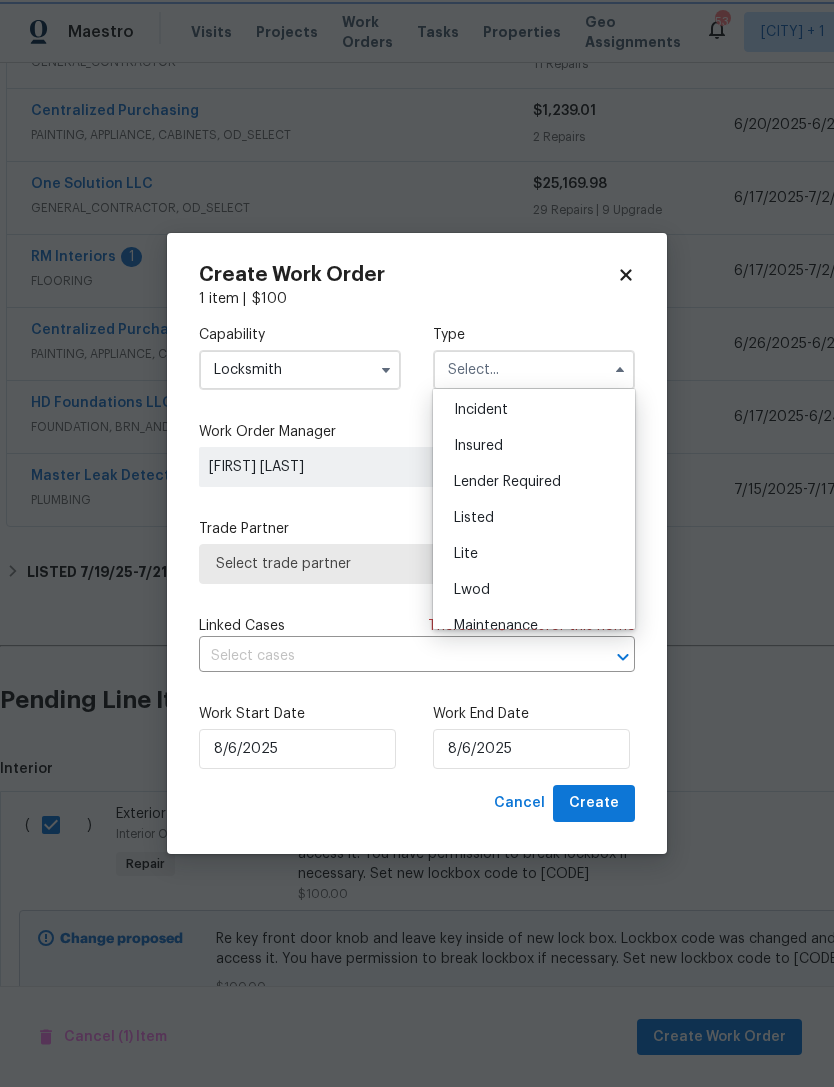 type on "Listed" 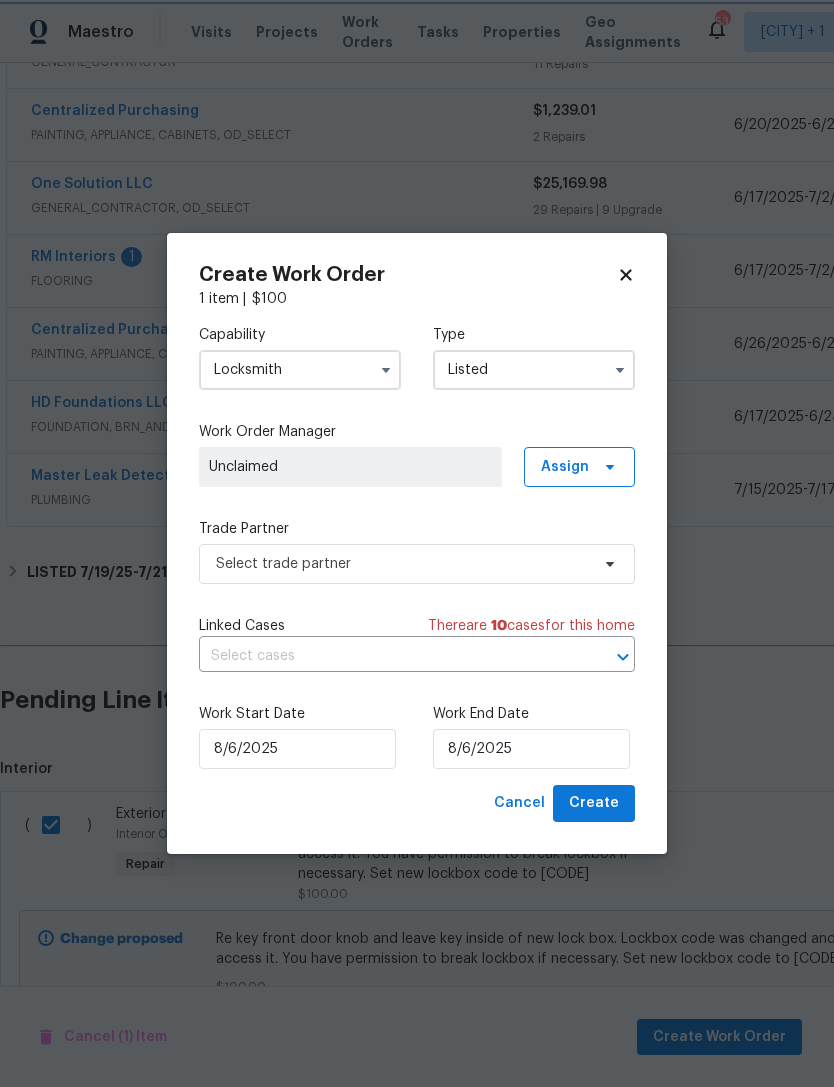 scroll, scrollTop: 0, scrollLeft: 0, axis: both 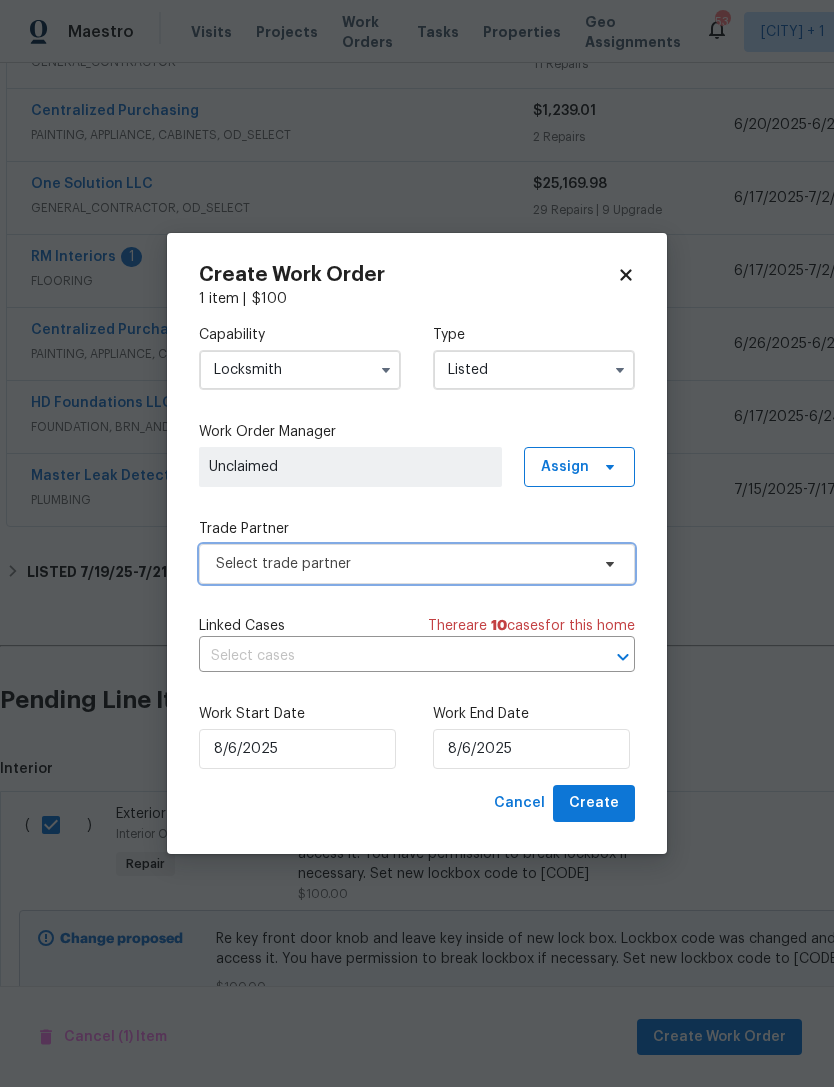 click on "Select trade partner" at bounding box center [402, 564] 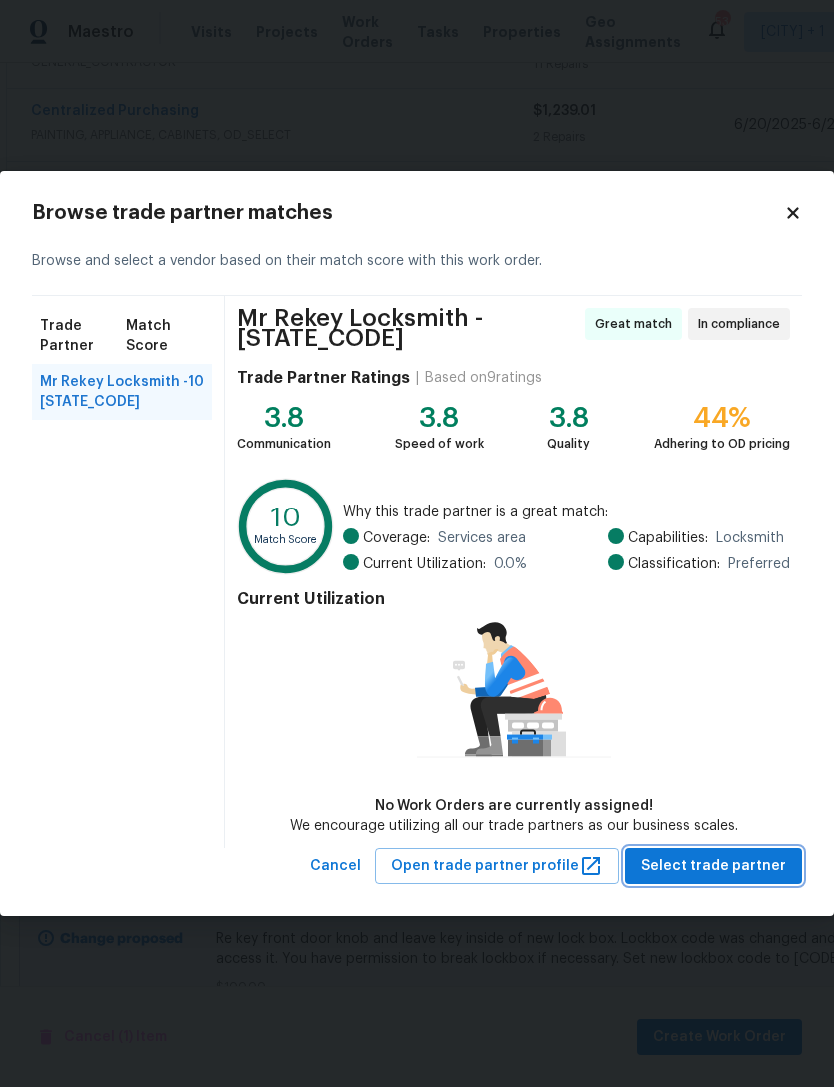 click on "Select trade partner" at bounding box center (713, 866) 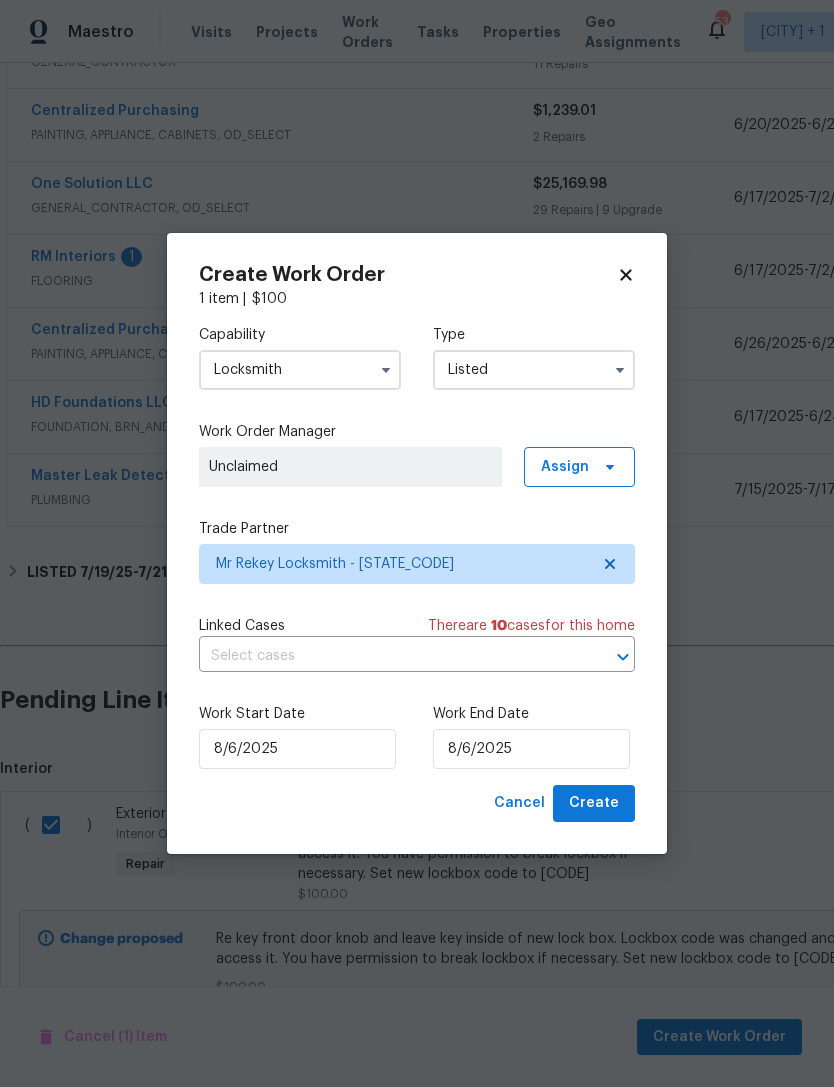 click on "Listed" at bounding box center [534, 370] 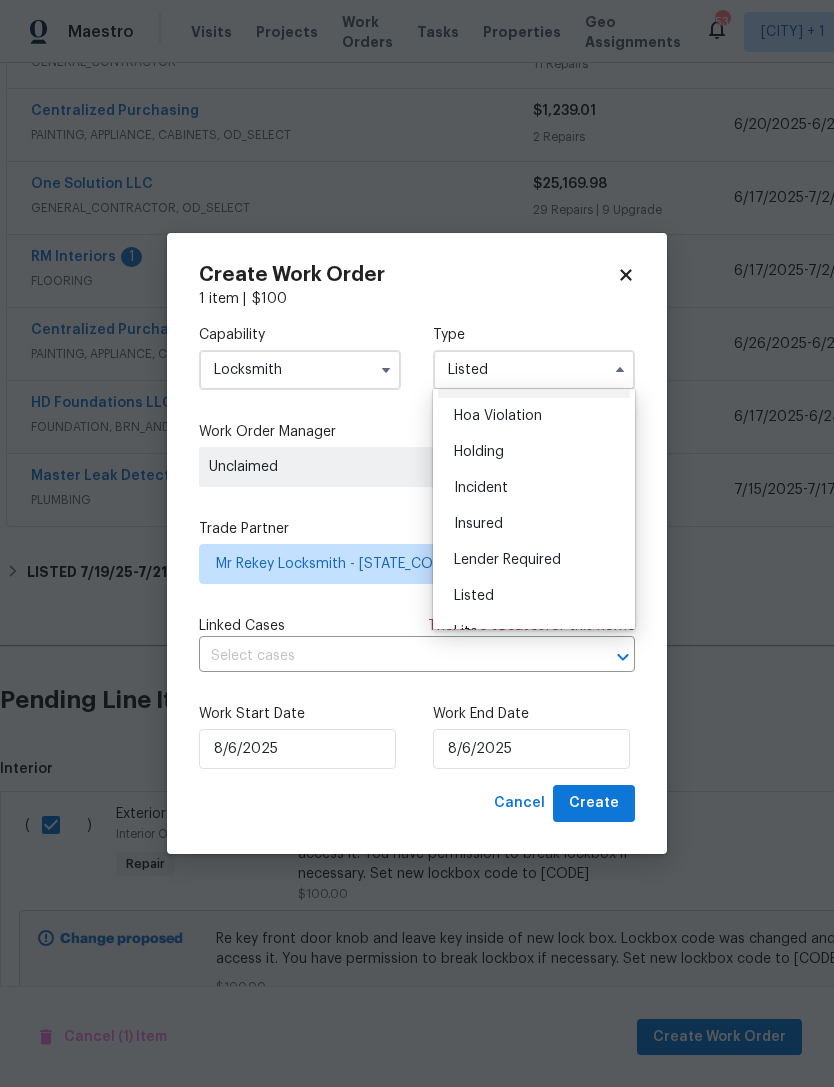 scroll, scrollTop: 4, scrollLeft: 0, axis: vertical 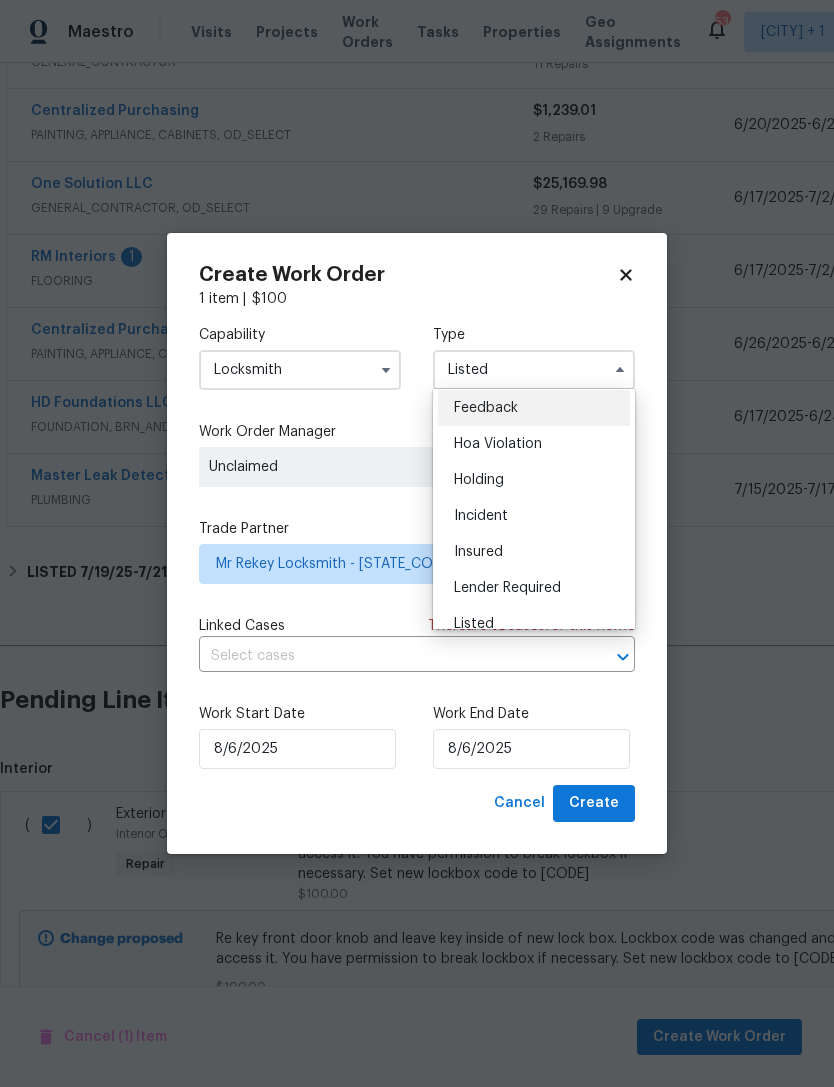 click on "Create Work Order" at bounding box center (408, 275) 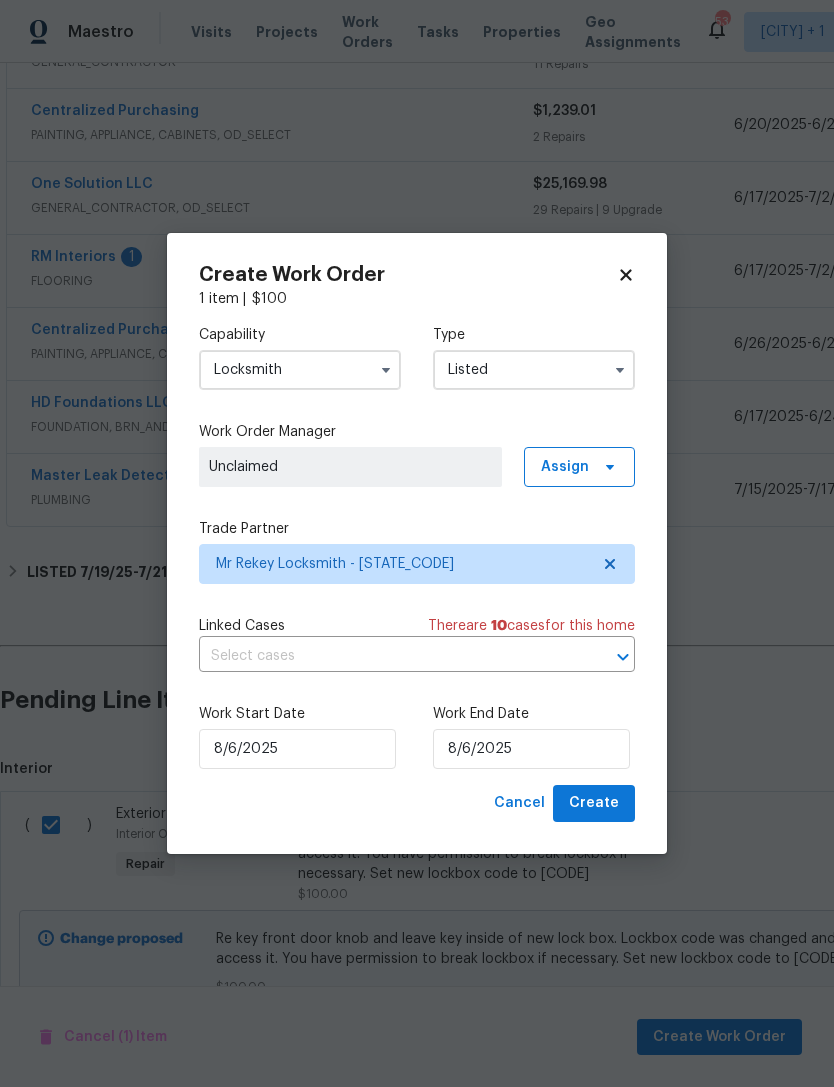 click on "Listed" at bounding box center [534, 370] 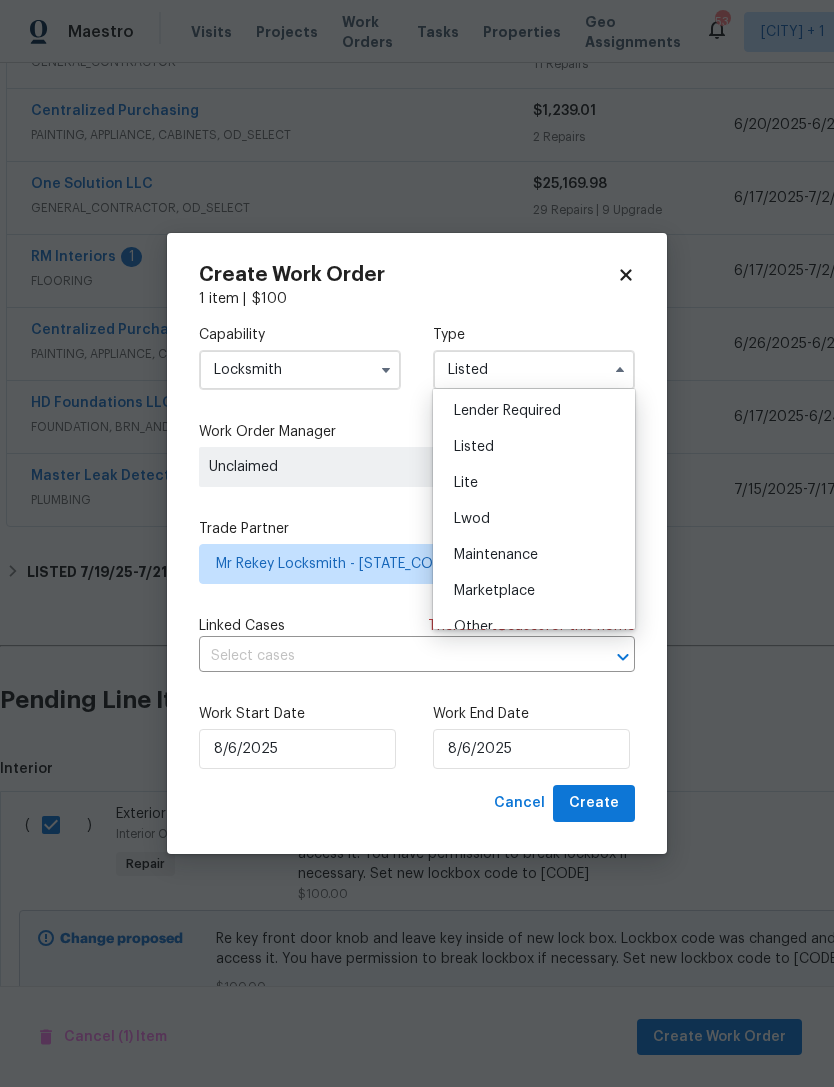 scroll, scrollTop: 186, scrollLeft: 0, axis: vertical 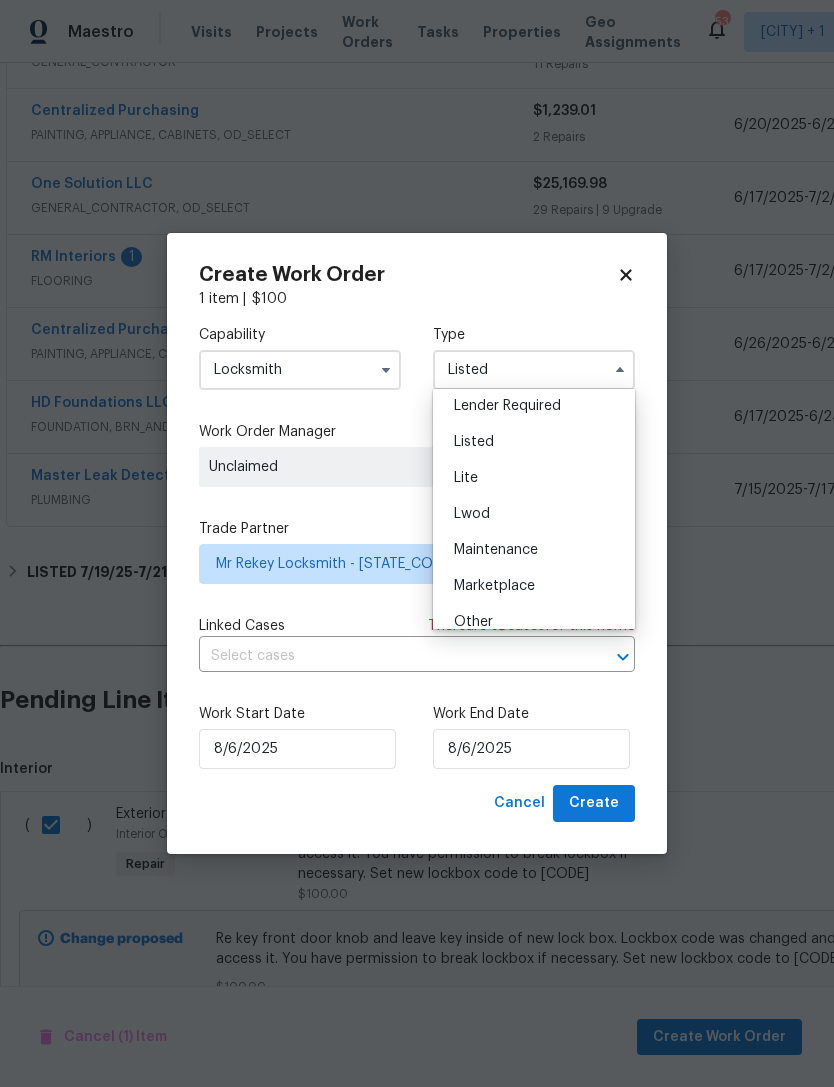 click on "Create Work Order" at bounding box center (408, 275) 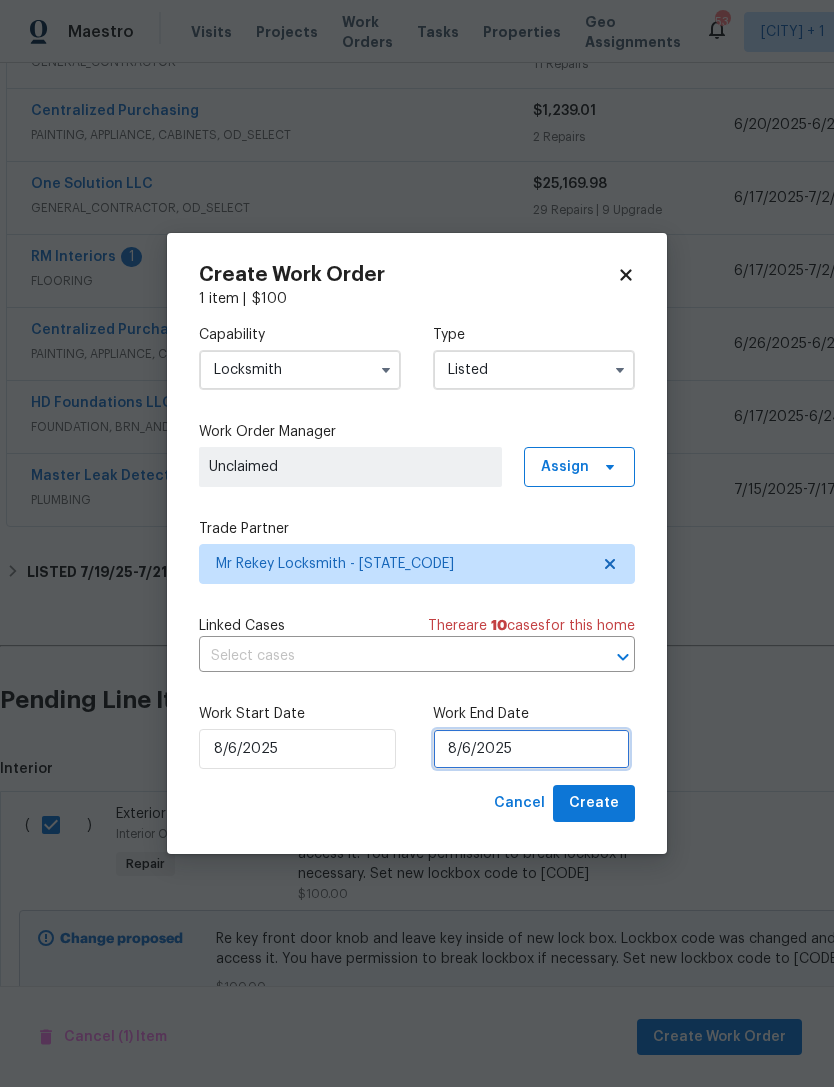 click on "8/6/2025" at bounding box center (531, 749) 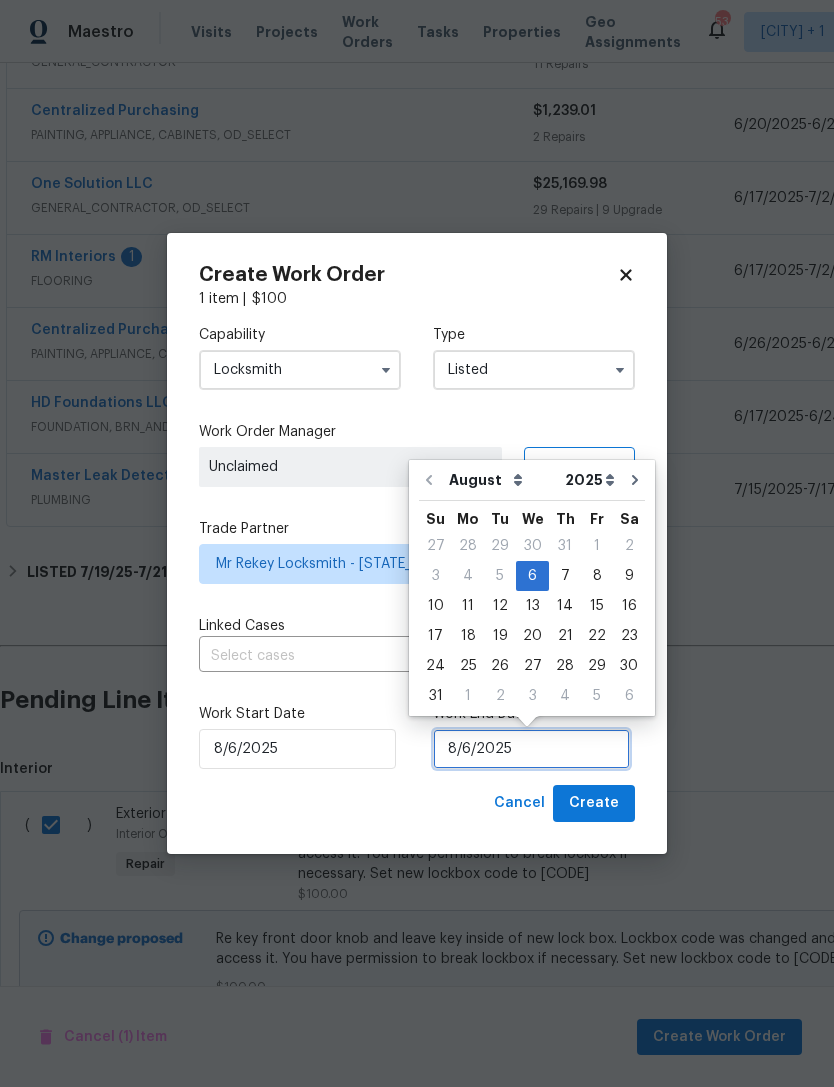 scroll, scrollTop: 37, scrollLeft: 0, axis: vertical 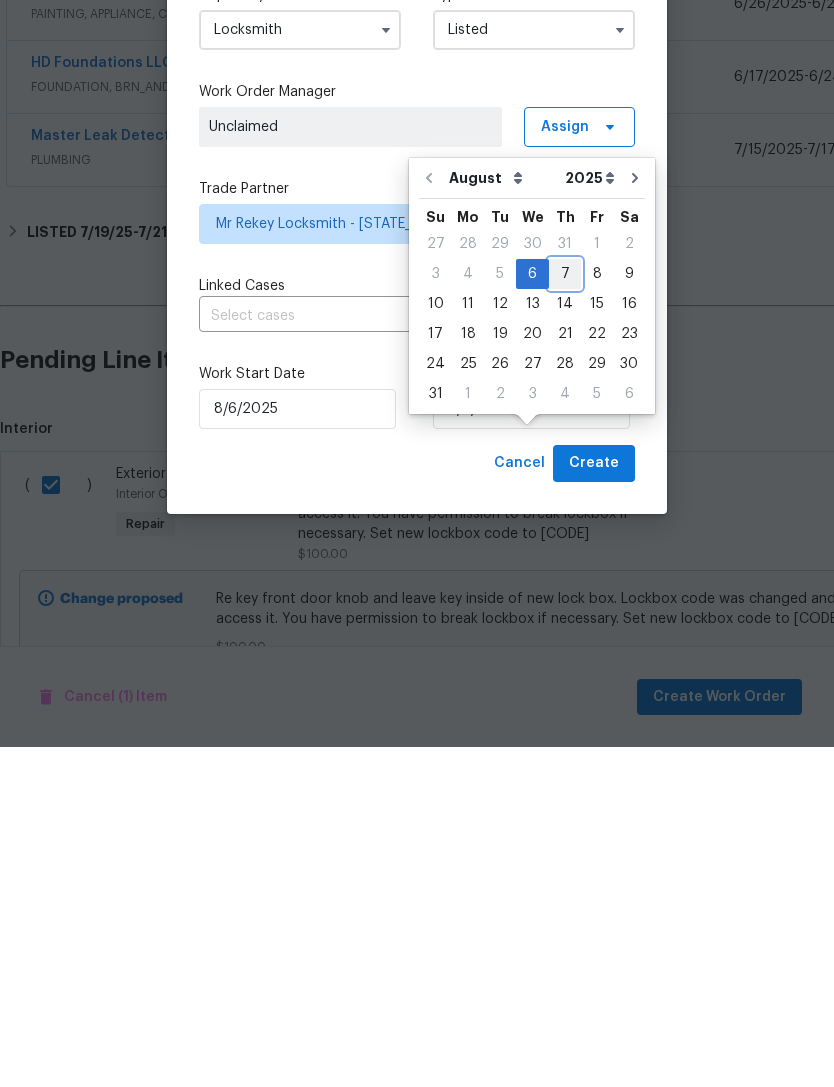 click on "7" at bounding box center [565, 614] 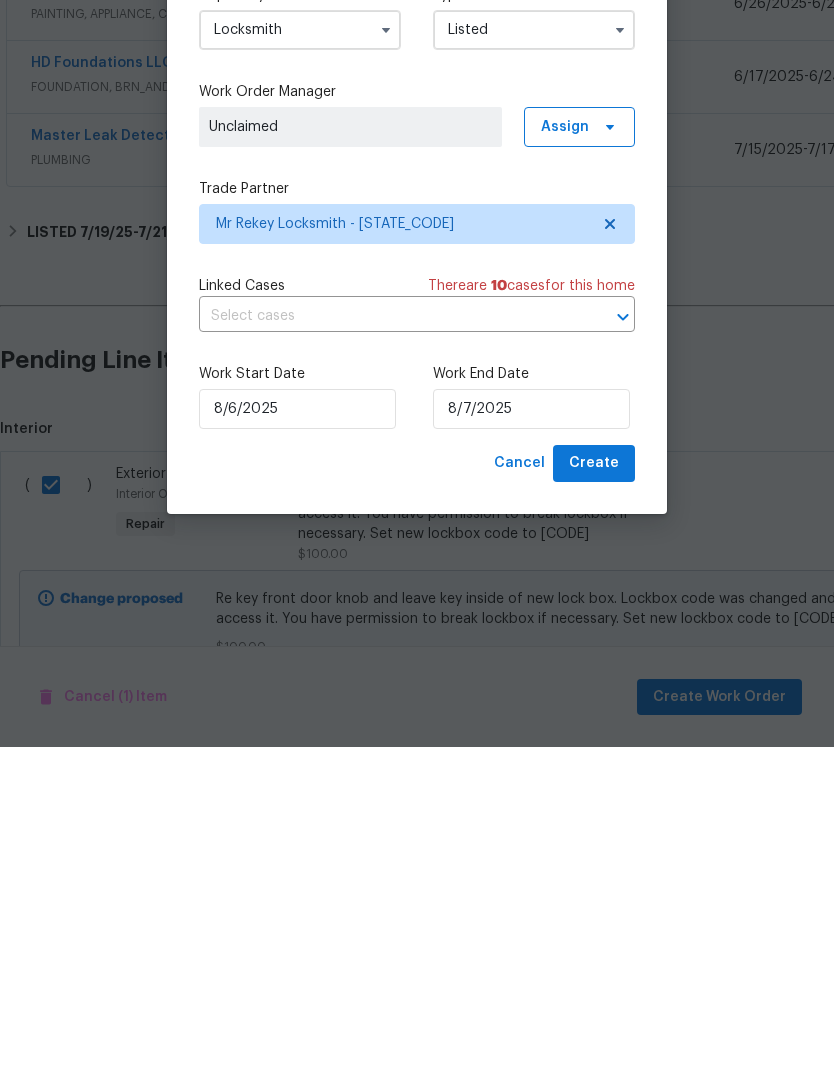 type on "8/7/2025" 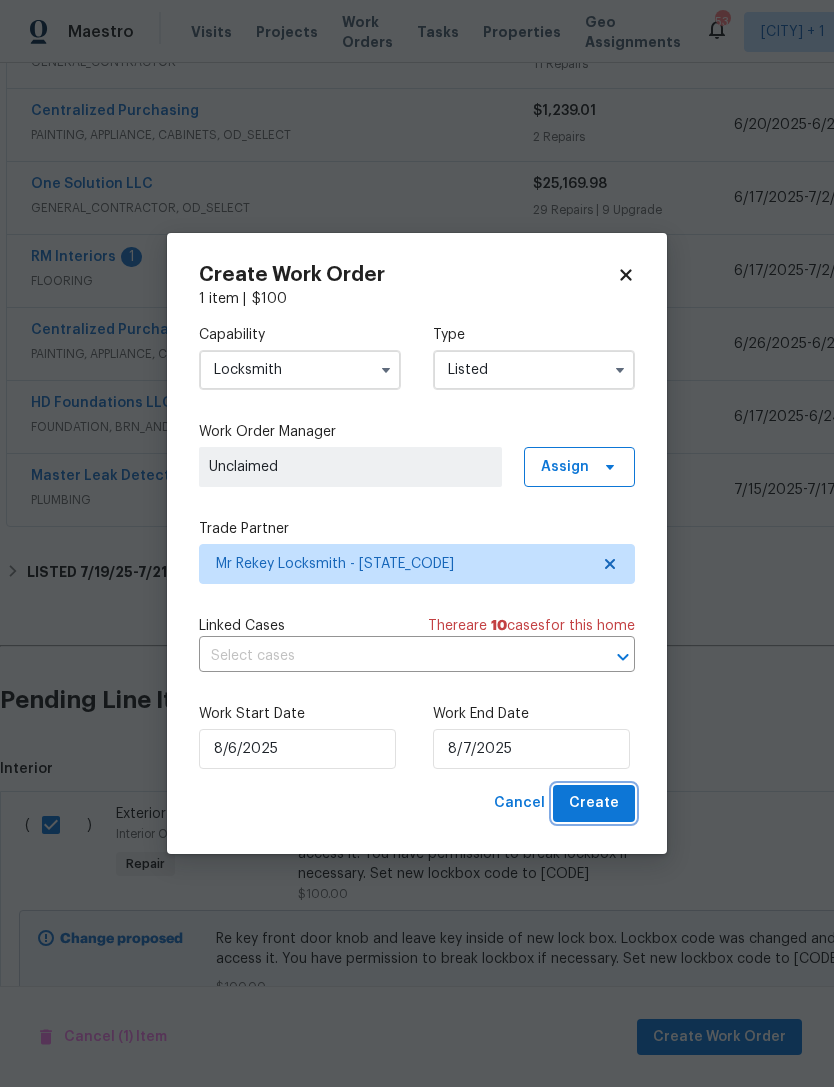 click on "Create" at bounding box center [594, 803] 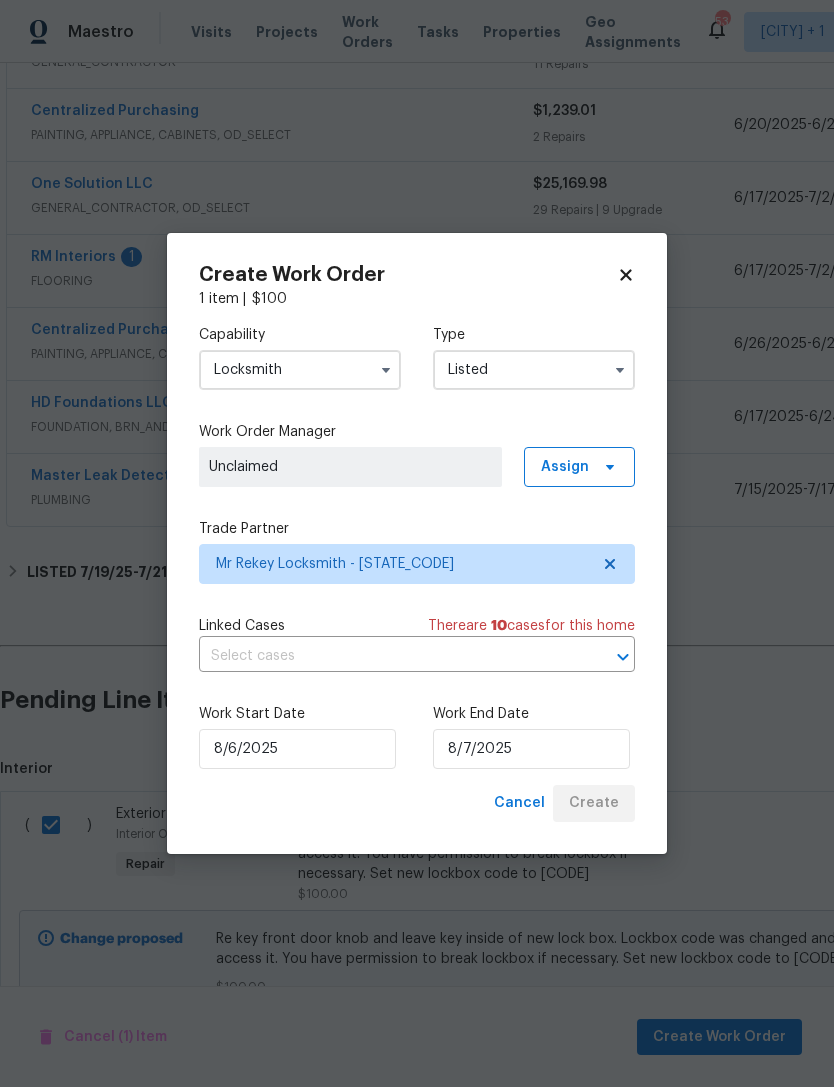 checkbox on "false" 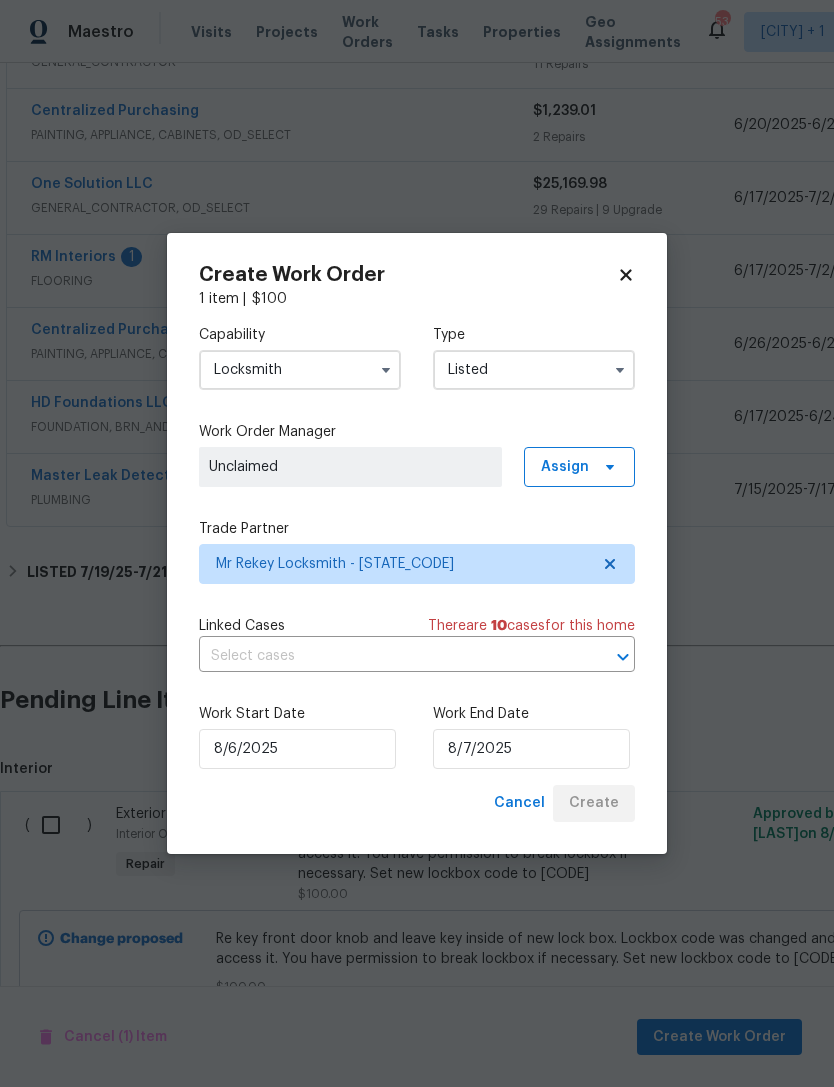 scroll, scrollTop: 418, scrollLeft: 0, axis: vertical 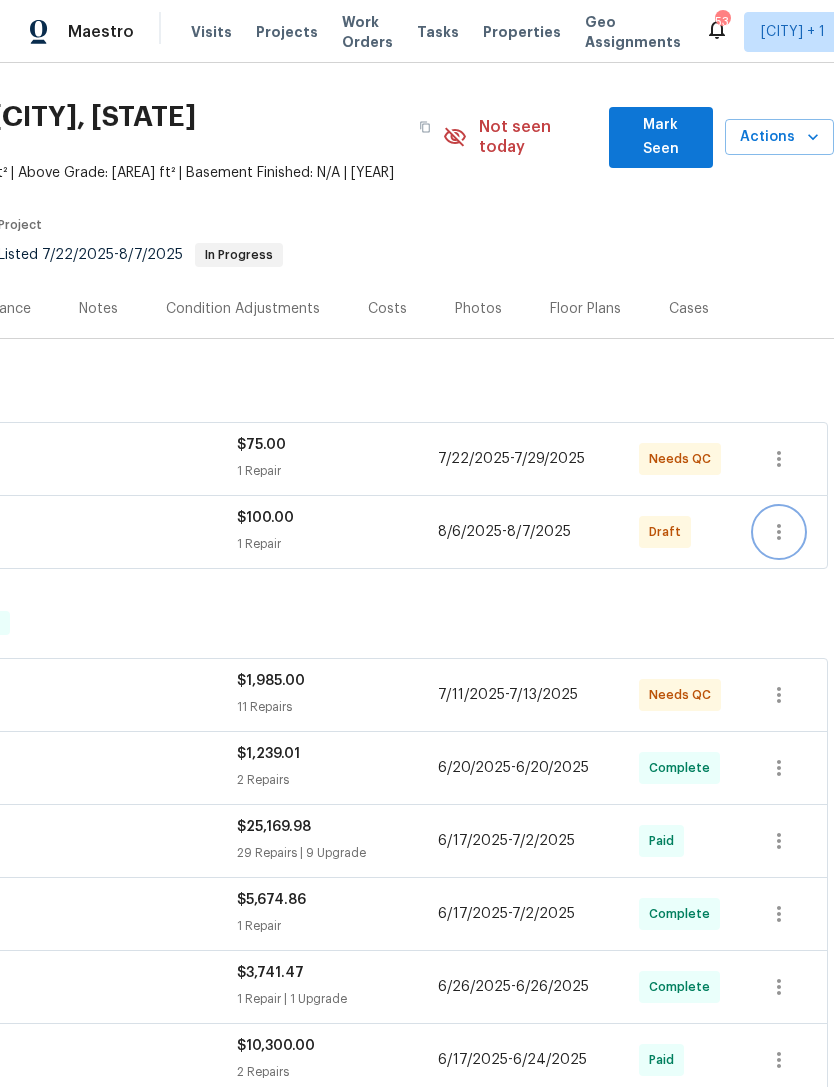 click 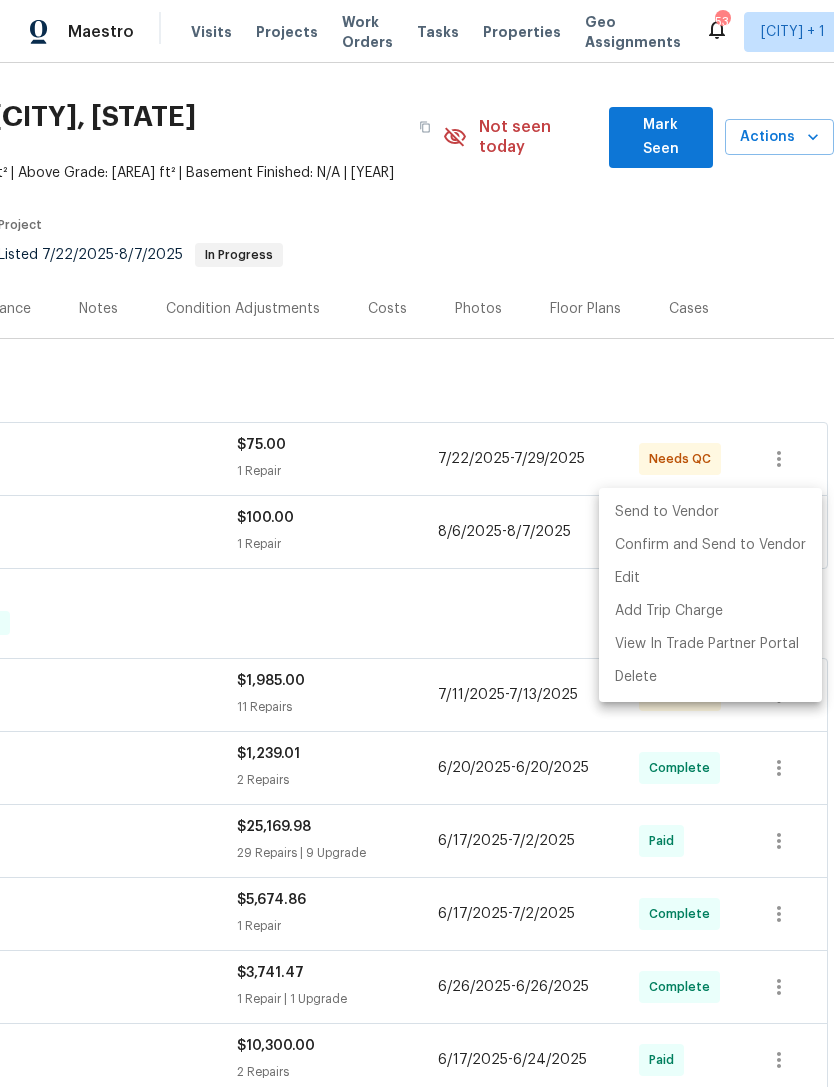 click on "Send to Vendor" at bounding box center [710, 512] 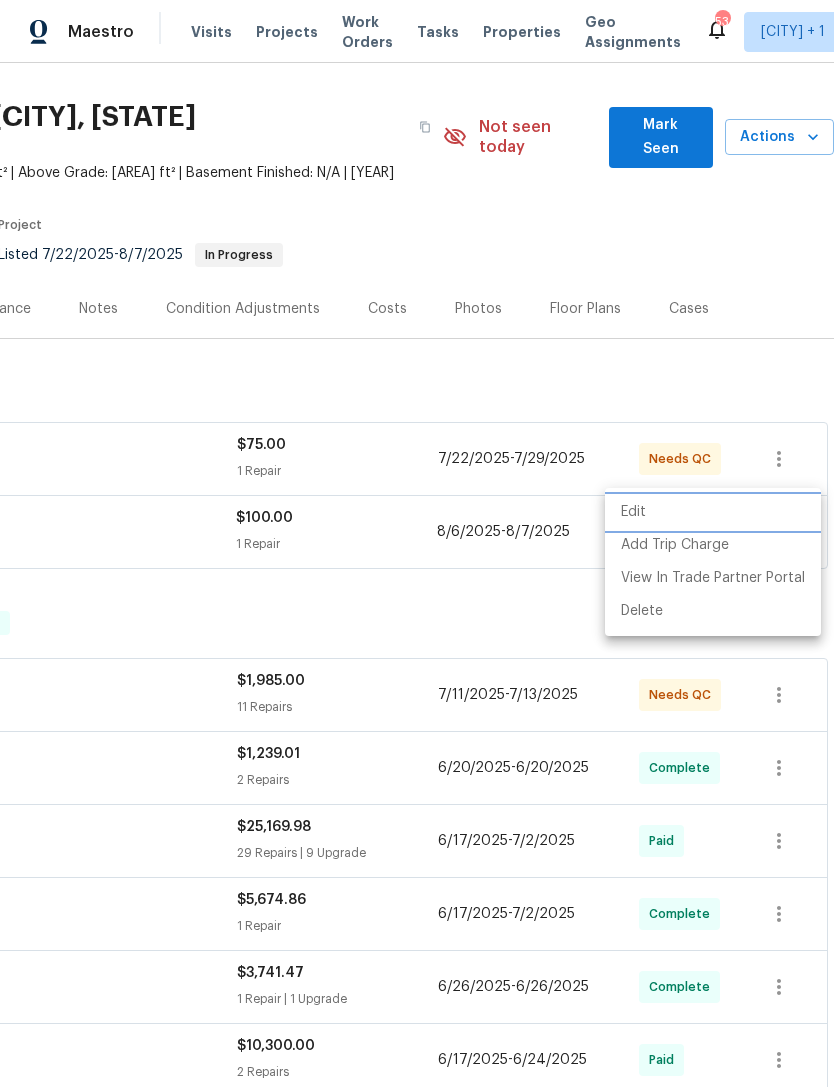 scroll, scrollTop: 44, scrollLeft: 0, axis: vertical 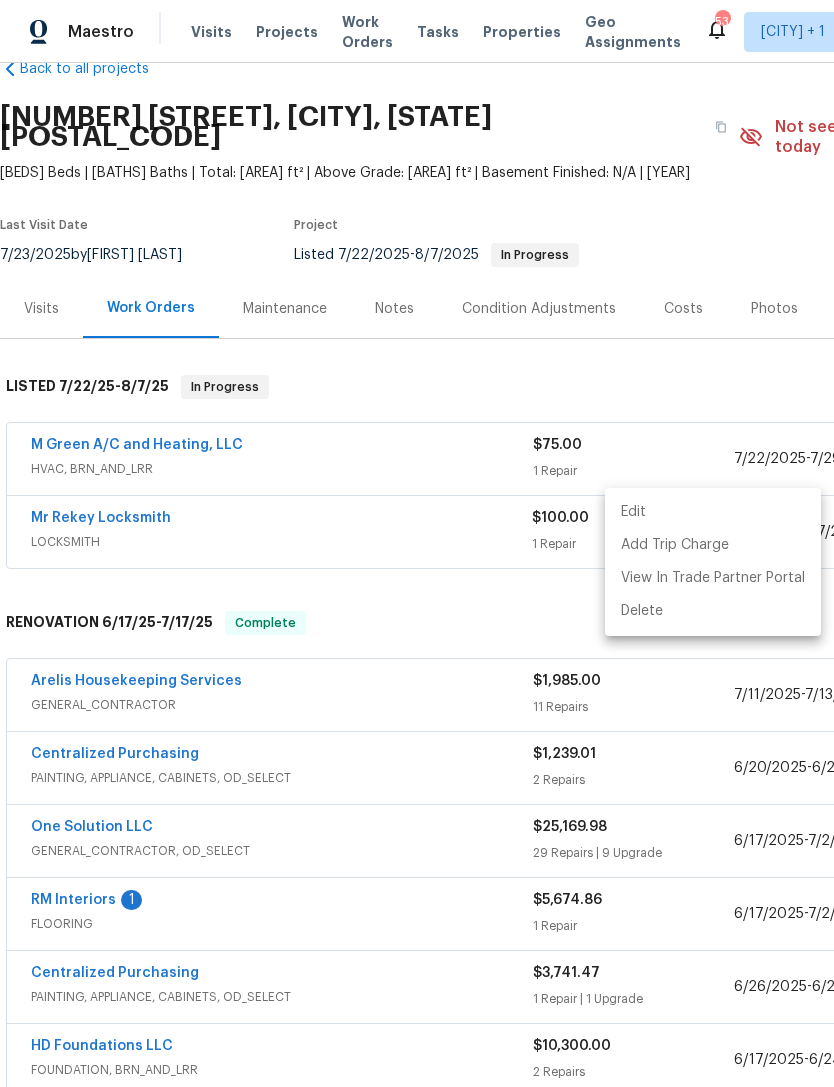 click at bounding box center (417, 543) 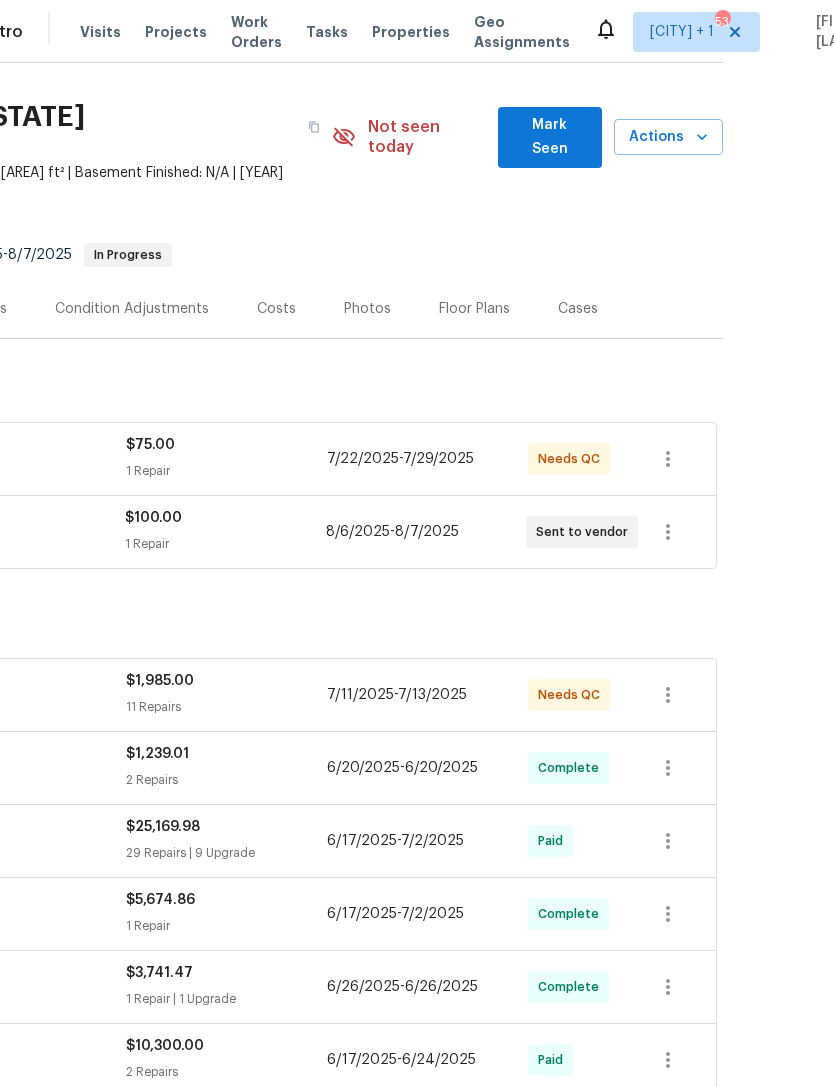 click on "Maestro Visits Projects Work Orders Tasks Properties Geo Assignments 53 Austin + 1 Martin Chagolla Back to all projects 600 Virginia Dr, Round Rock, TX 78664 3 Beds | 2 Baths | Total: 1712 ft² | Above Grade: 1712 ft² | Basement Finished: N/A | 1970 Not seen today Mark Seen Actions Last Visit Date 7/23/2025  by  Martin Chagolla   Project Listed   7/22/2025  -  8/7/2025 In Progress Visits Work Orders Maintenance Notes Condition Adjustments Costs Photos Floor Plans Cases LISTED   7/22/25  -  8/7/25 In Progress M Green A/C and Heating, LLC HVAC, BRN_AND_LRR $75.00 1 Repair 7/22/2025  -  7/29/2025 Needs QC Mr Rekey Locksmith LOCKSMITH $100.00 1 Repair 8/6/2025  -  8/7/2025 Sent to vendor RENOVATION   6/17/25  -  7/17/25 Complete Arelis Housekeeping Services GENERAL_CONTRACTOR $1,985.00 11 Repairs 7/11/2025  -  7/13/2025 Needs QC Centralized Purchasing PAINTING, APPLIANCE, CABINETS, OD_SELECT $1,239.01 2 Repairs 6/20/2025  -  6/20/2025 Complete One Solution LLC GENERAL_CONTRACTOR, OD_SELECT $25,169.98 6/17/2025 1" at bounding box center [417, 543] 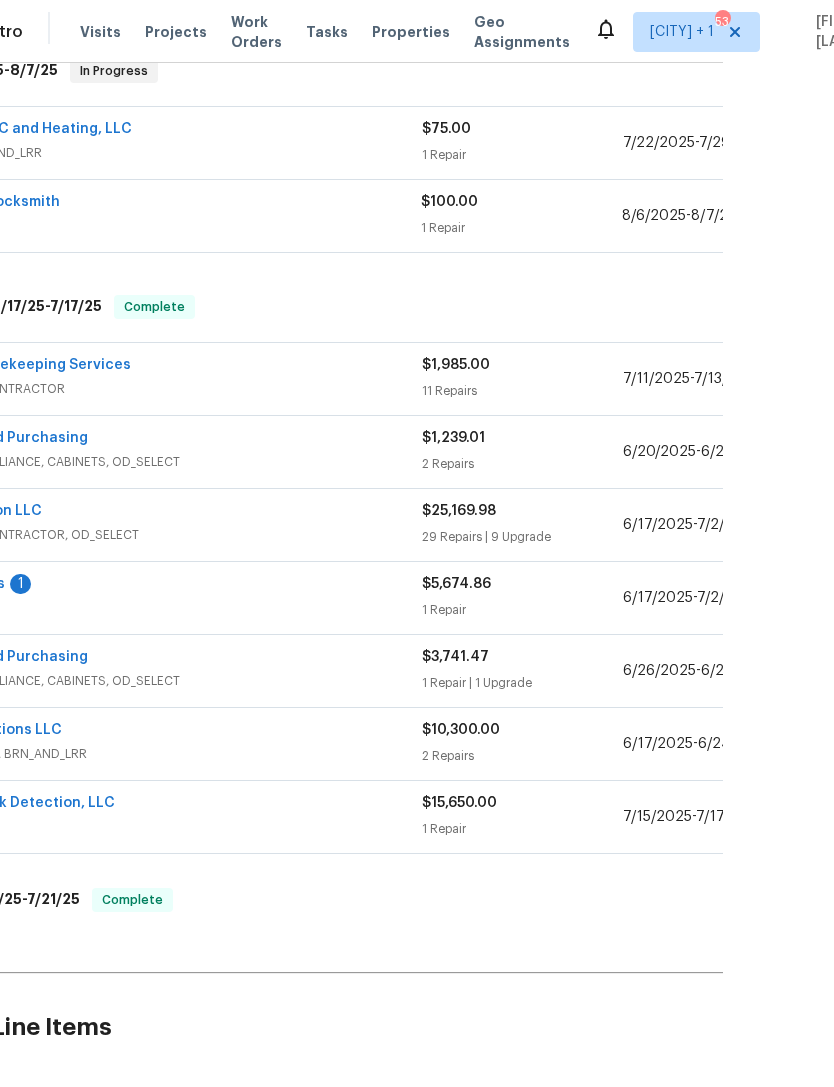 scroll, scrollTop: 366, scrollLeft: 0, axis: vertical 